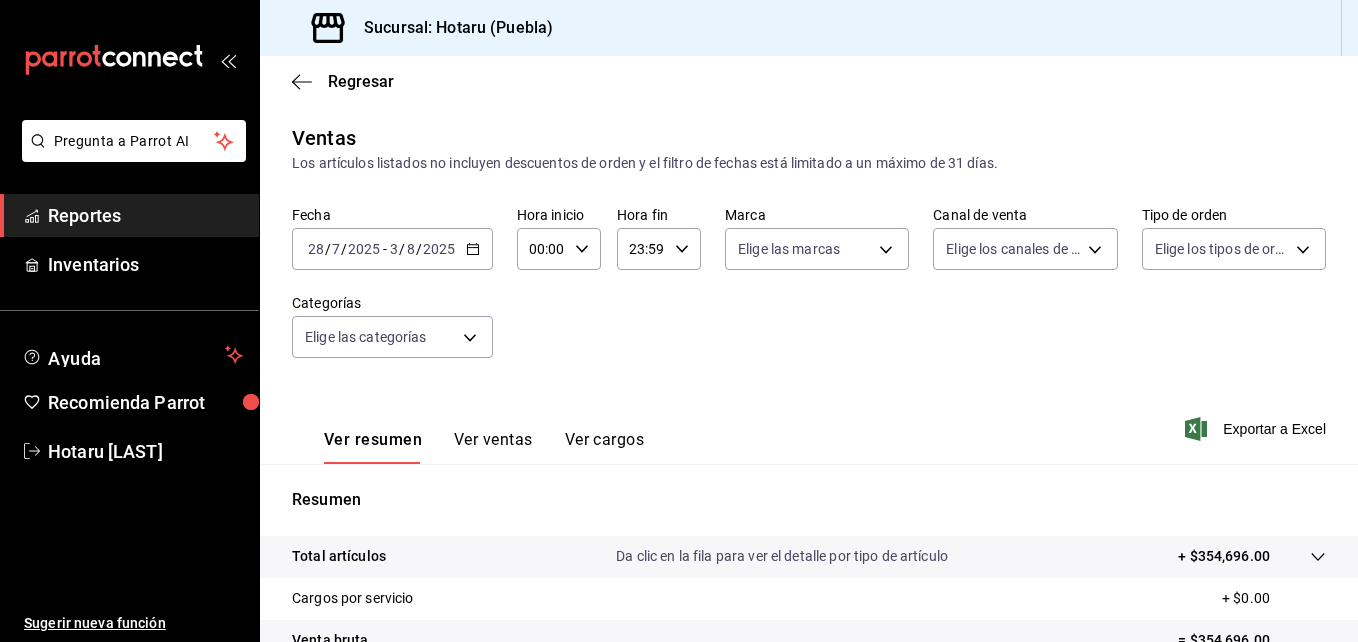 scroll, scrollTop: 0, scrollLeft: 0, axis: both 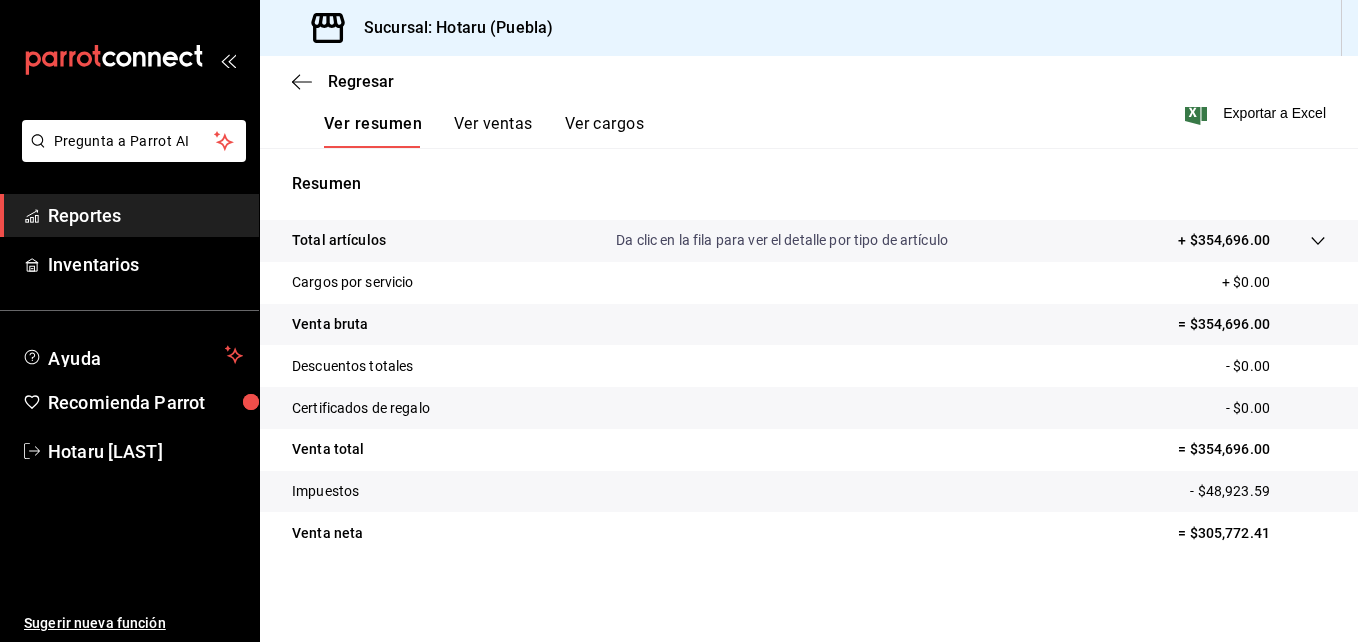 click on "Ver ventas" at bounding box center [493, 131] 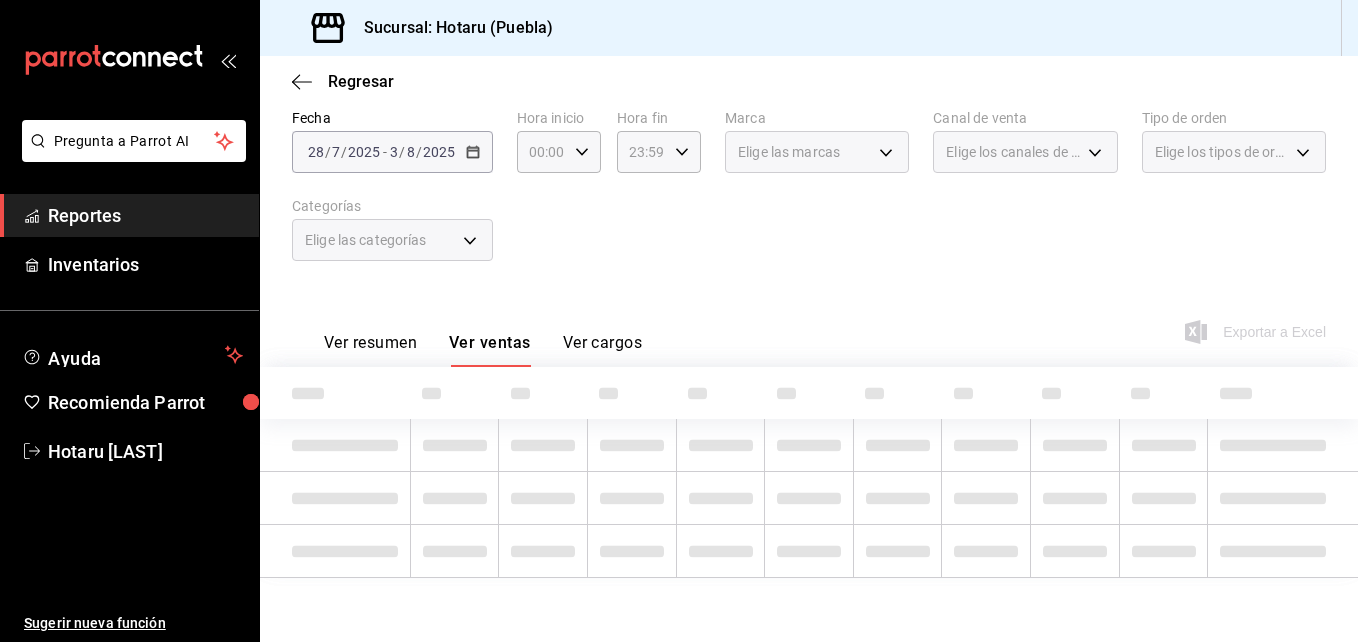 scroll, scrollTop: 97, scrollLeft: 0, axis: vertical 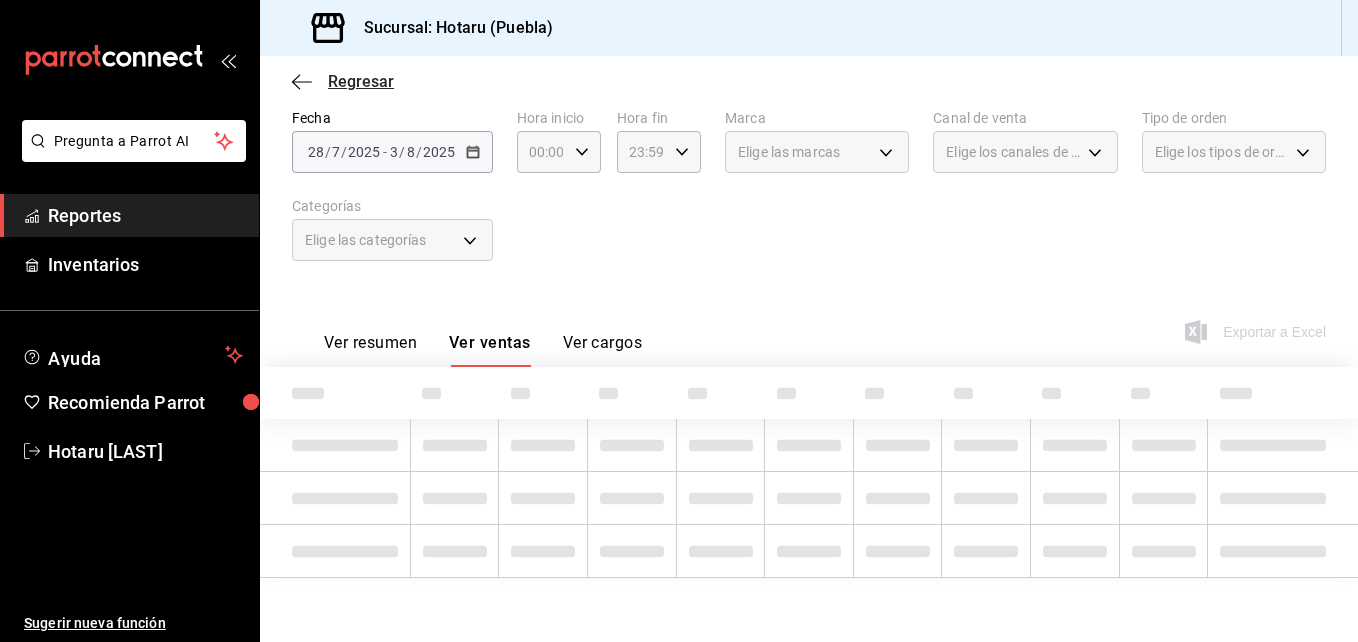 click 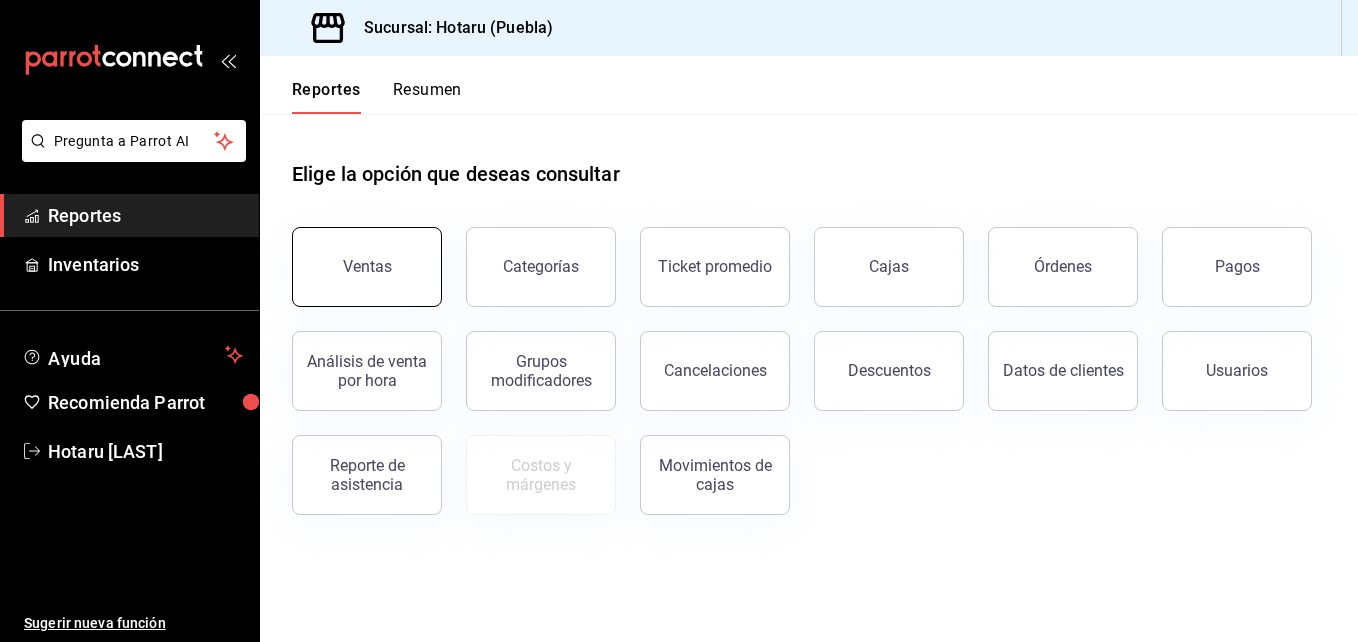 click on "Ventas" at bounding box center [355, 255] 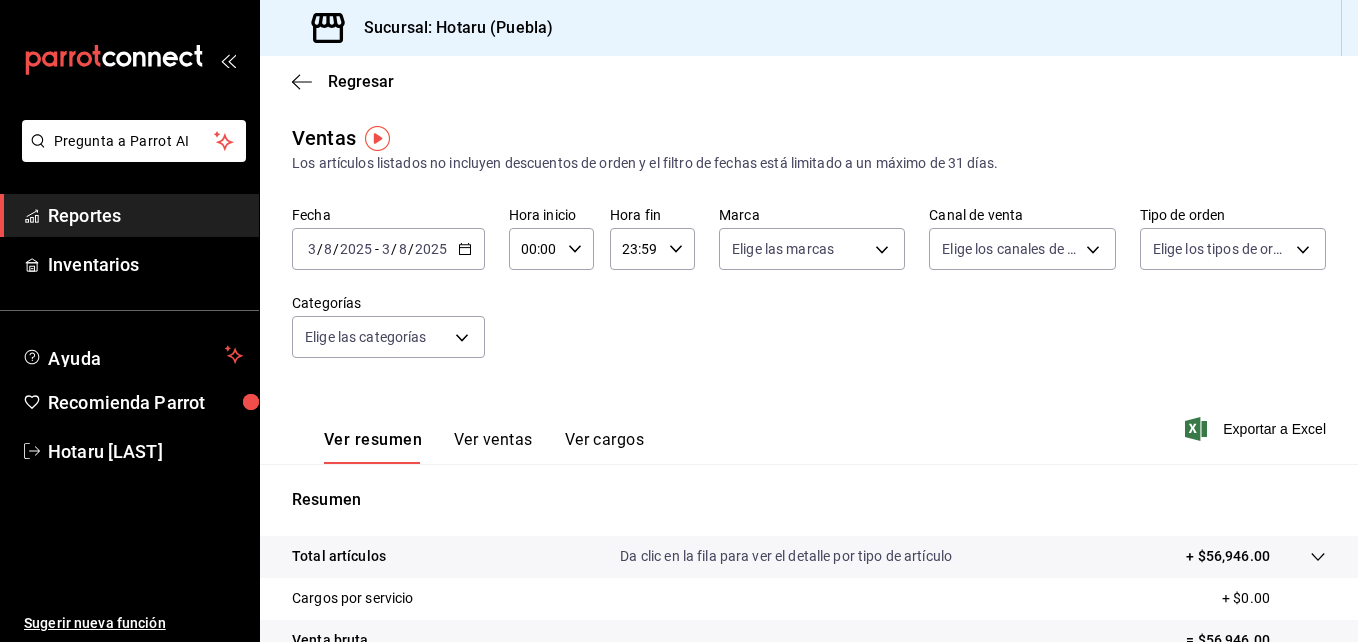 drag, startPoint x: 387, startPoint y: 248, endPoint x: 461, endPoint y: 252, distance: 74.10803 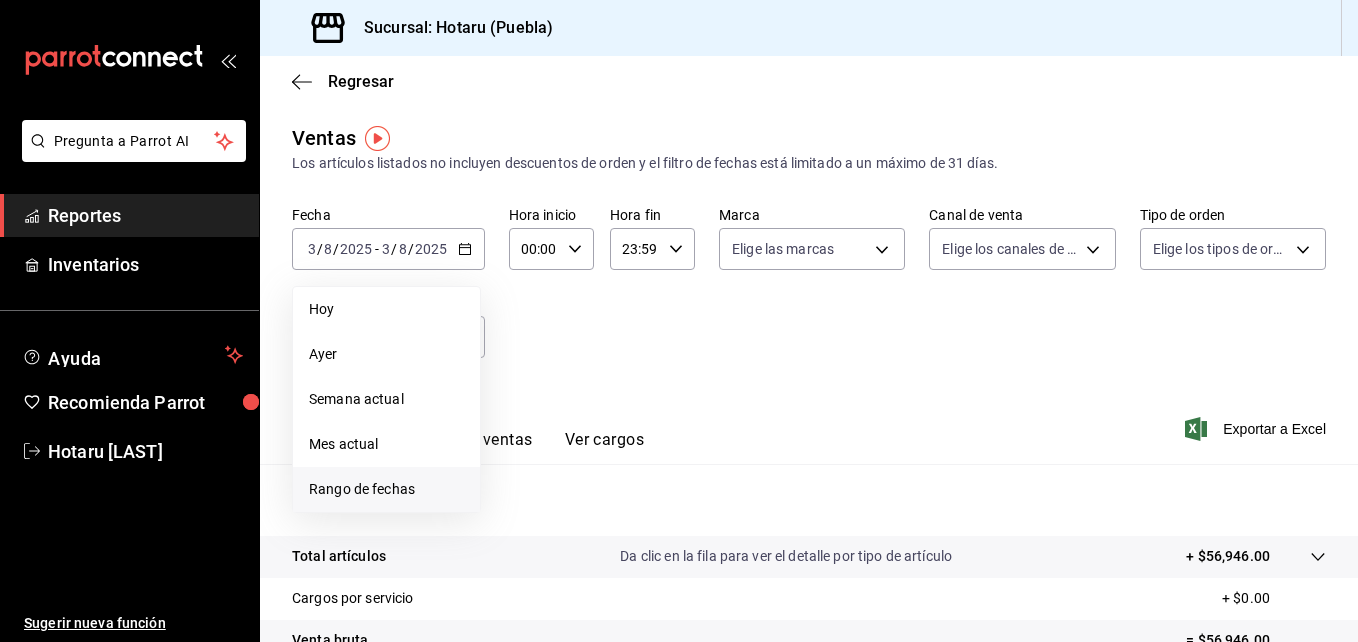 click on "Rango de fechas" at bounding box center [386, 489] 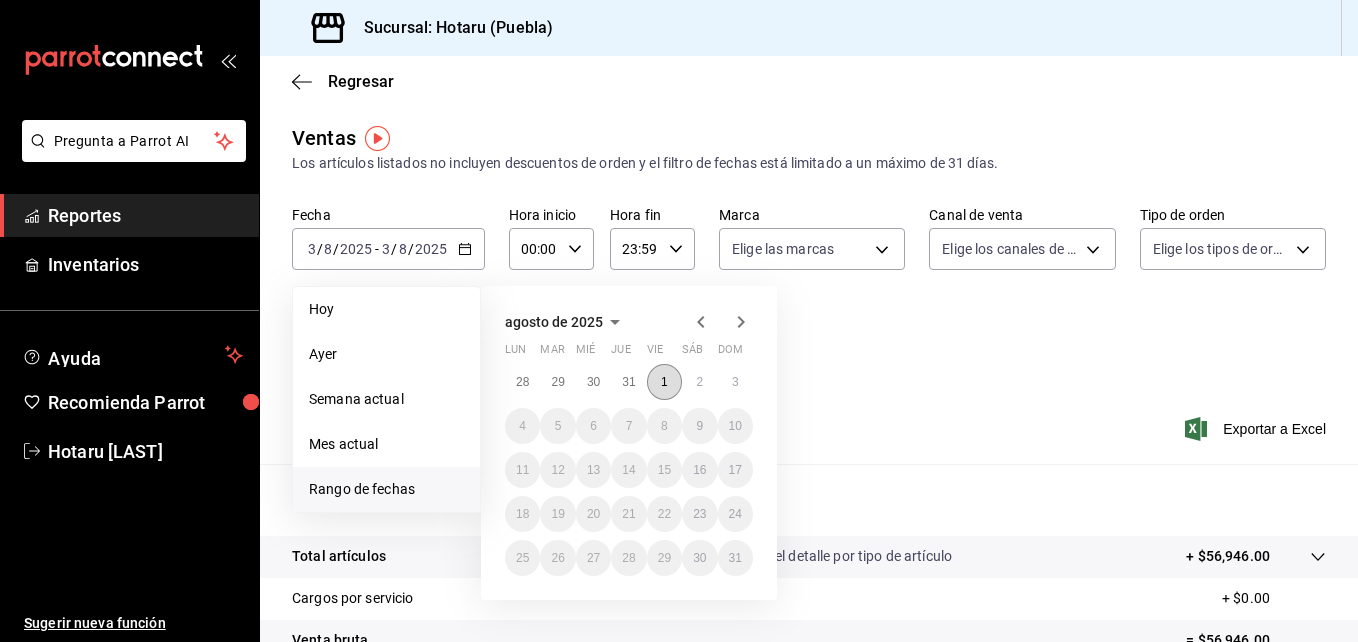 click on "1" at bounding box center [664, 382] 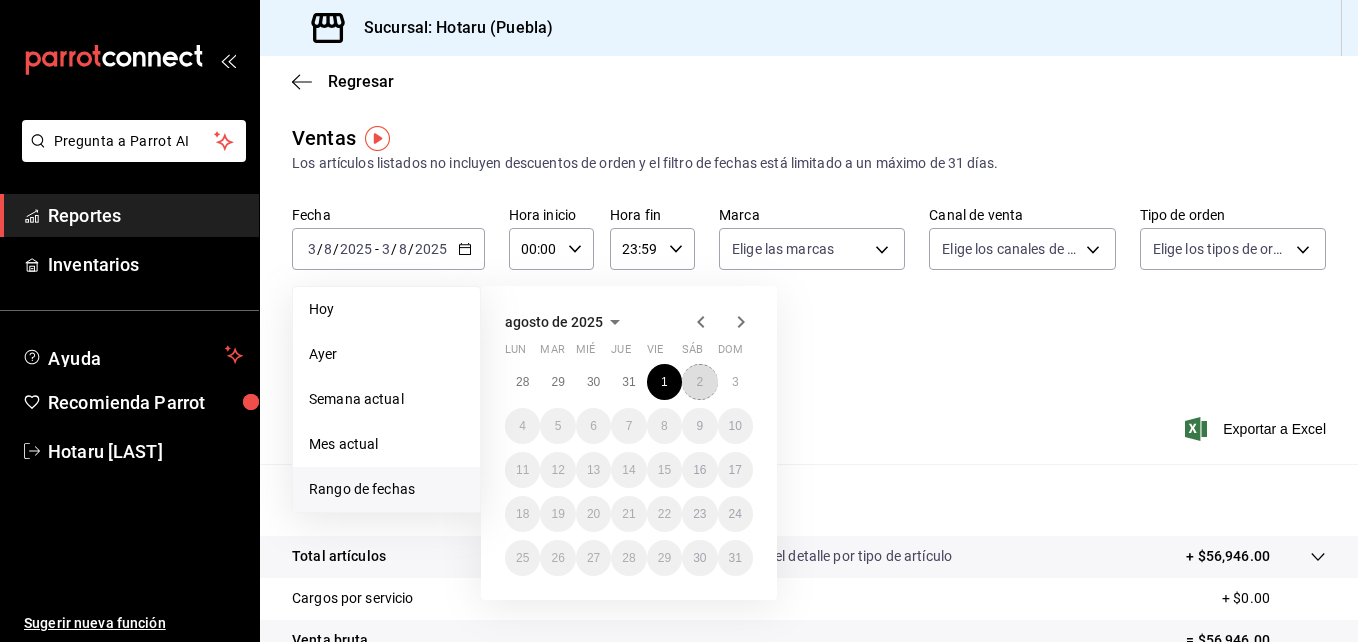 click on "2" at bounding box center [699, 382] 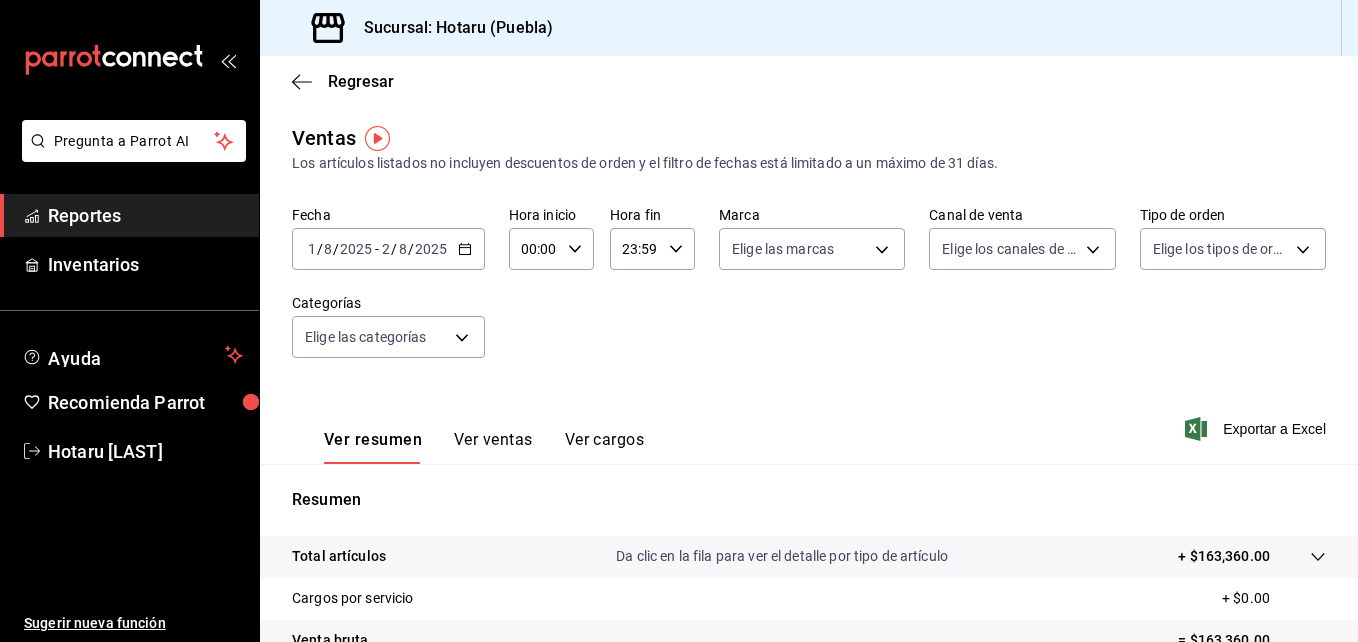 click 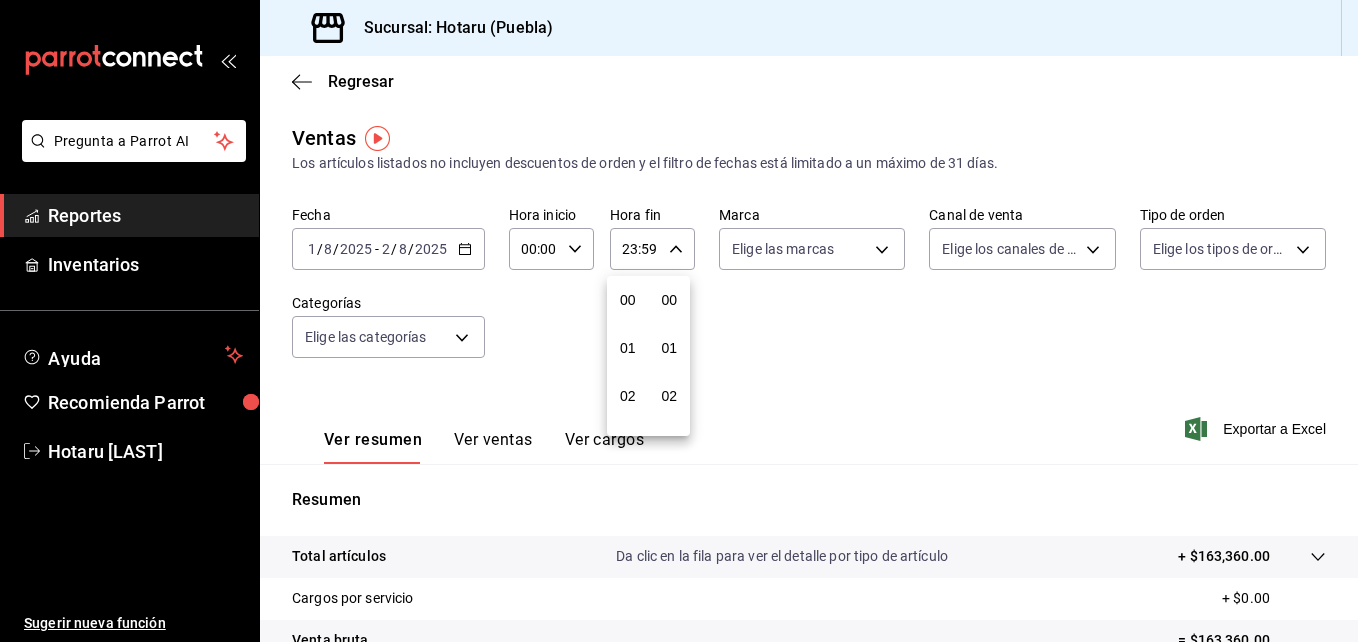 scroll, scrollTop: 992, scrollLeft: 0, axis: vertical 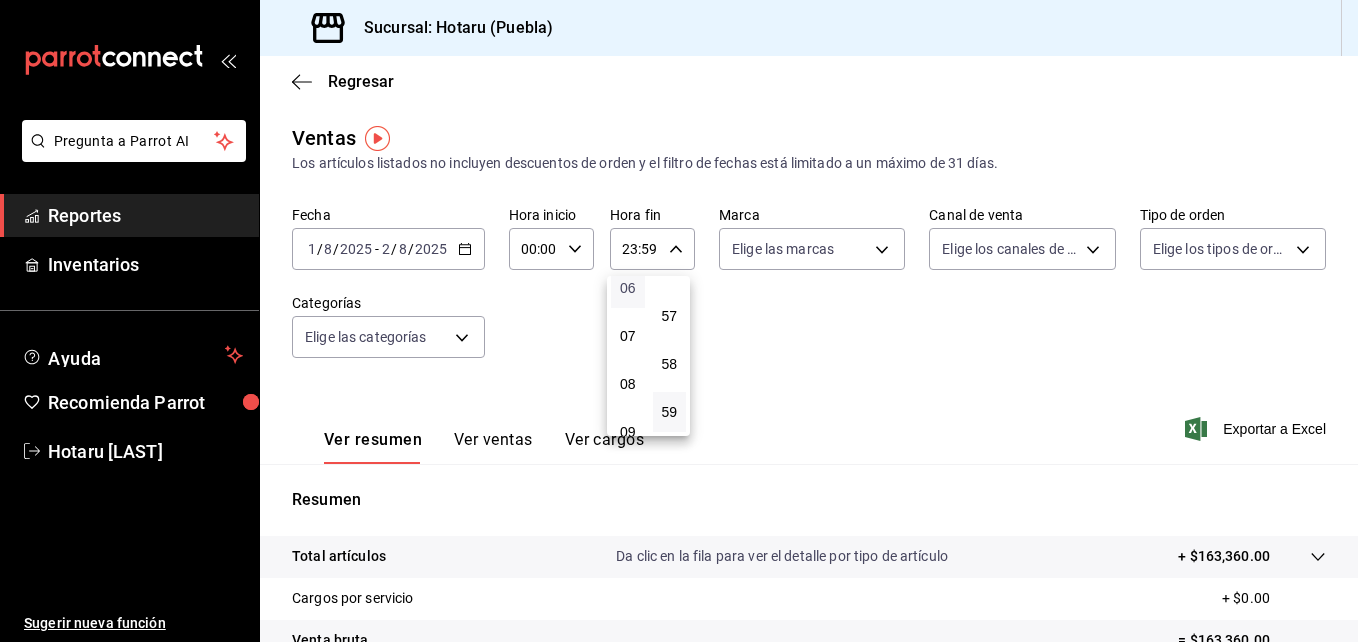 click on "06" at bounding box center [628, 288] 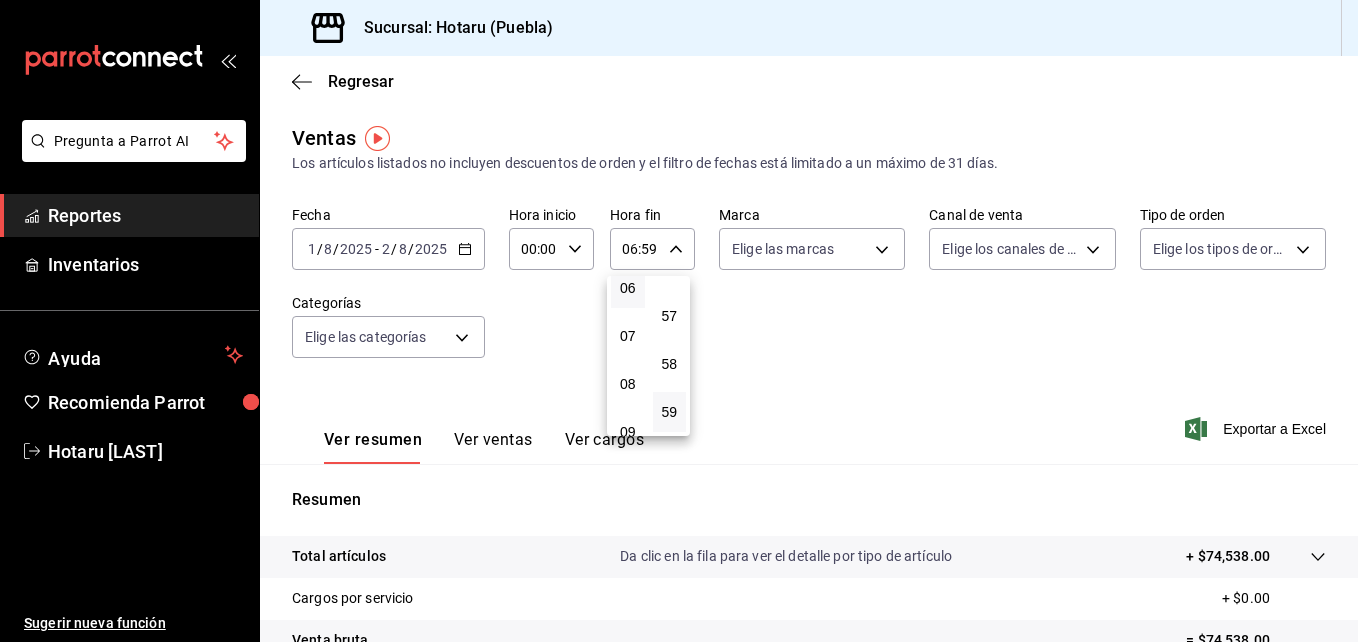 click at bounding box center [679, 321] 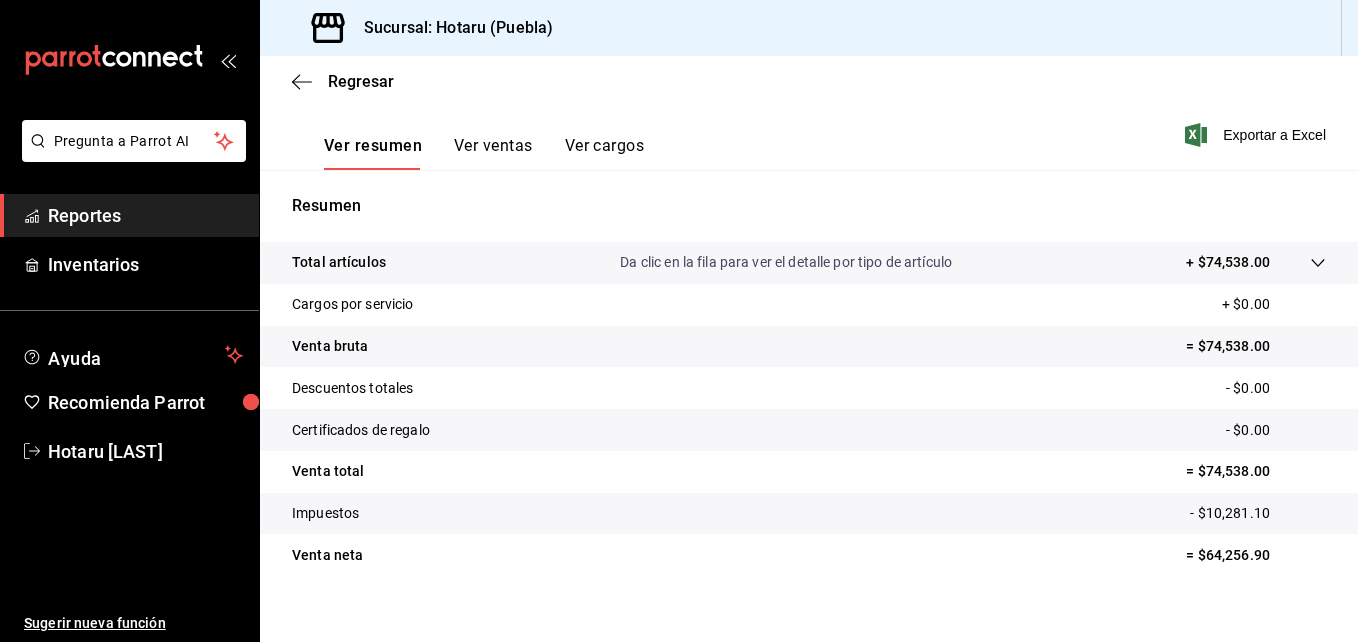 scroll, scrollTop: 300, scrollLeft: 0, axis: vertical 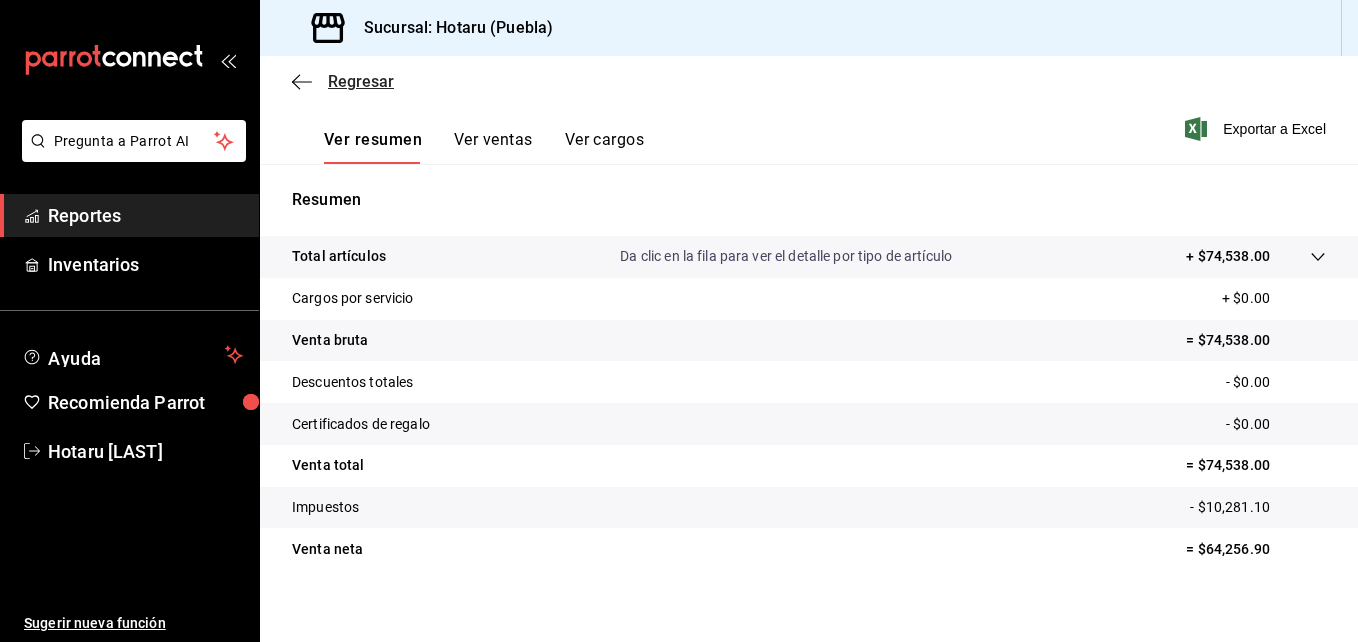 click 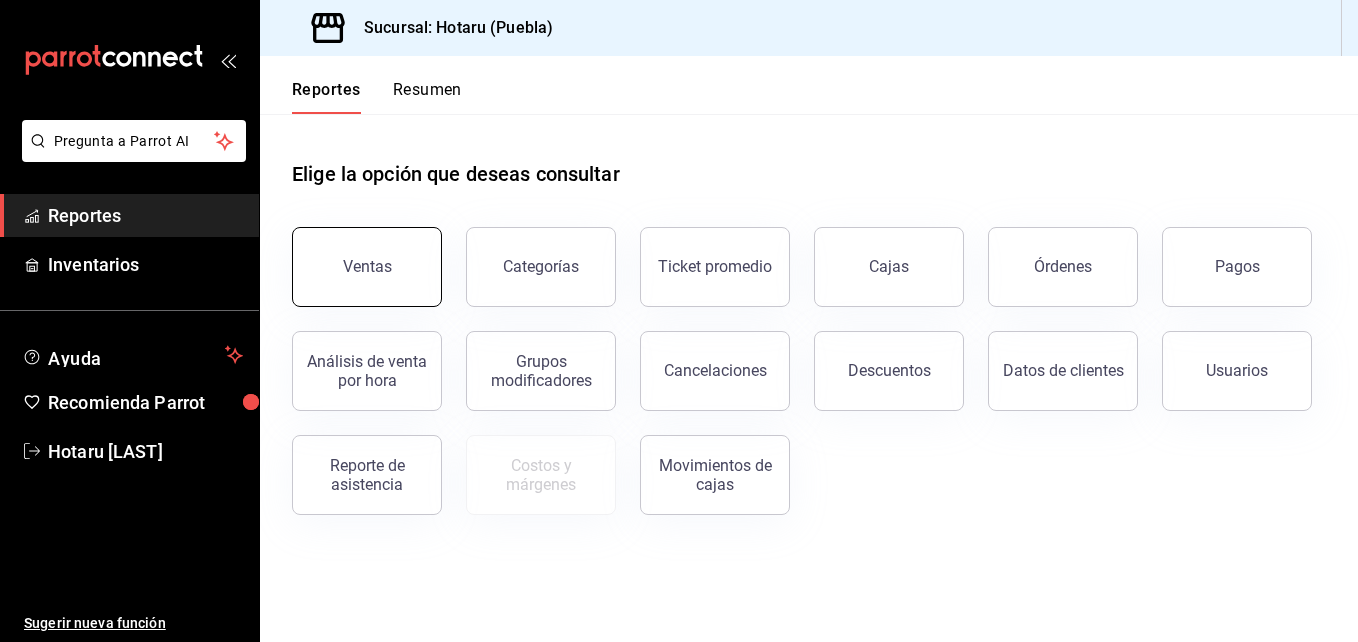 click on "Ventas" at bounding box center [367, 267] 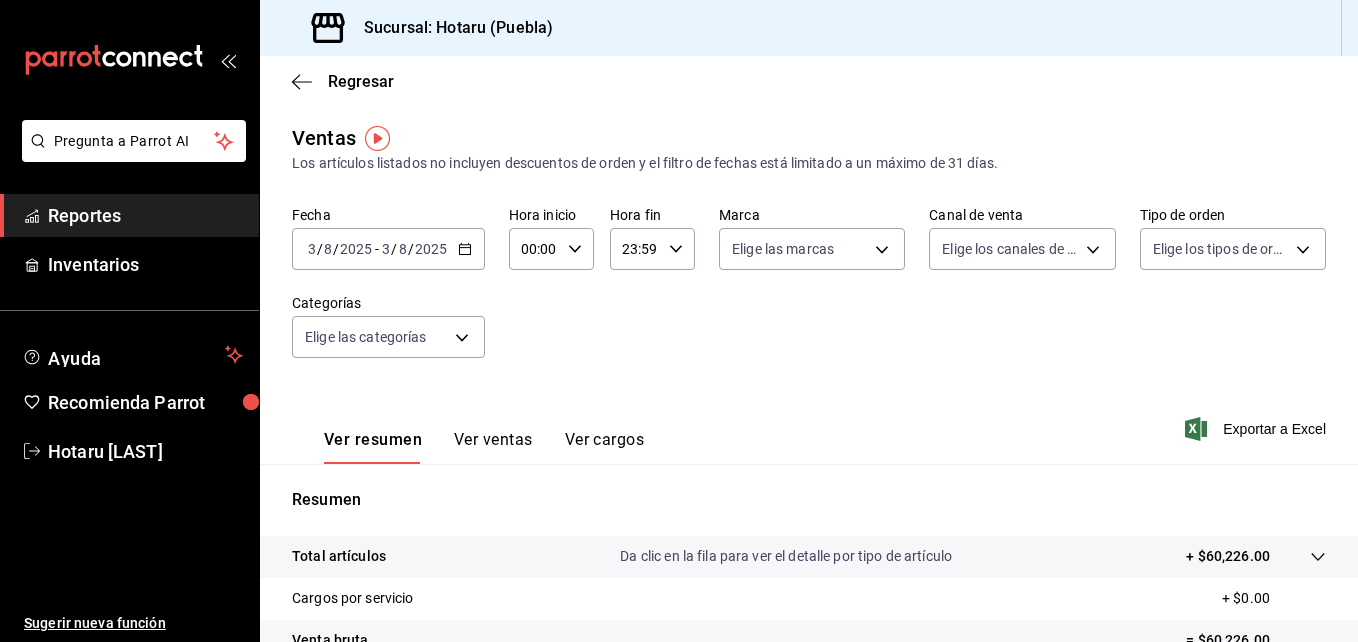 click 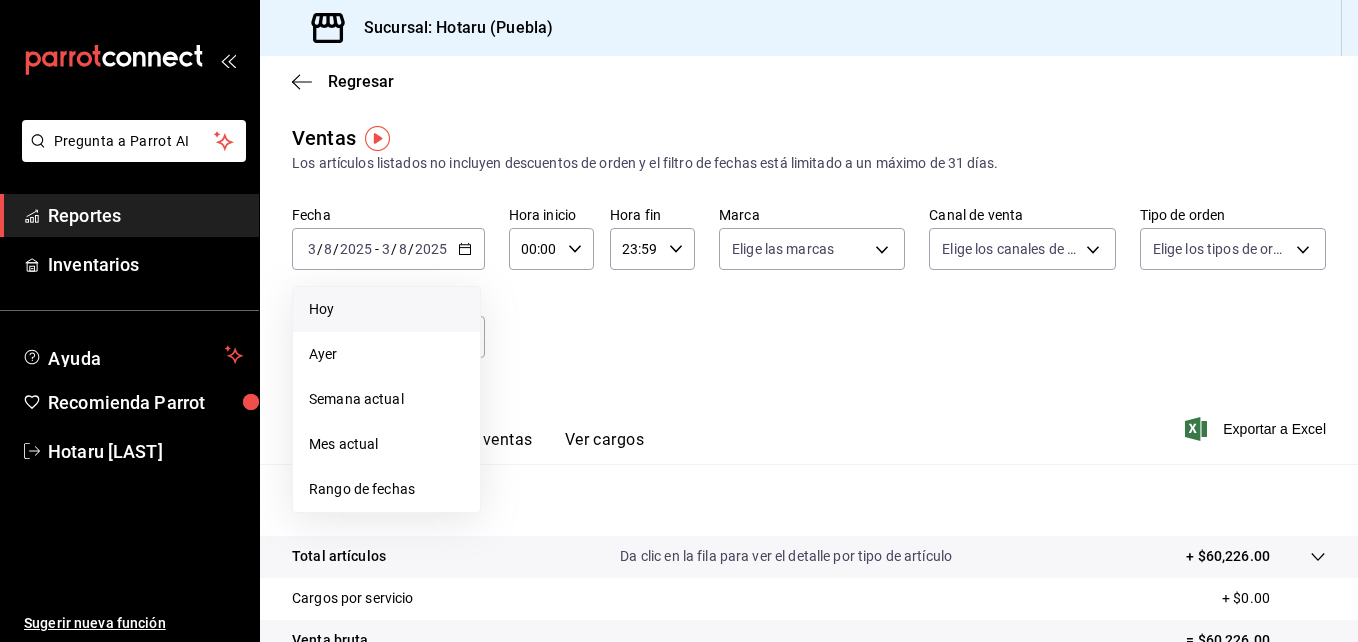 click on "Hoy" at bounding box center [386, 309] 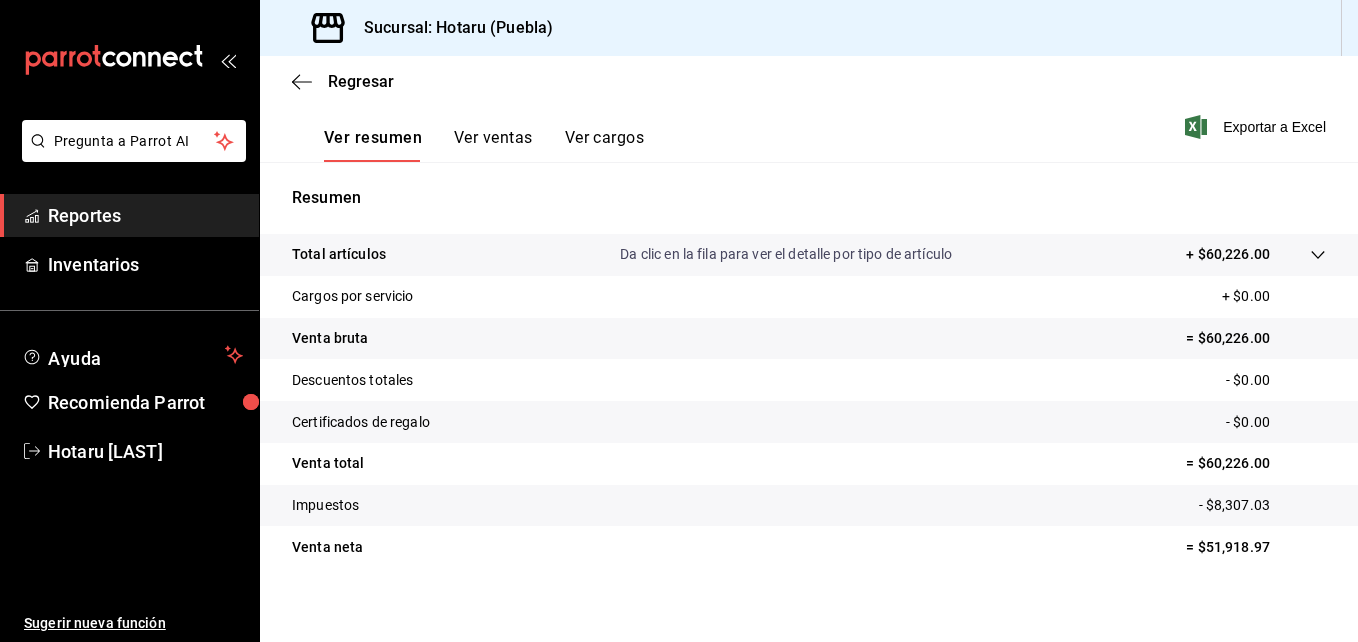 scroll, scrollTop: 316, scrollLeft: 0, axis: vertical 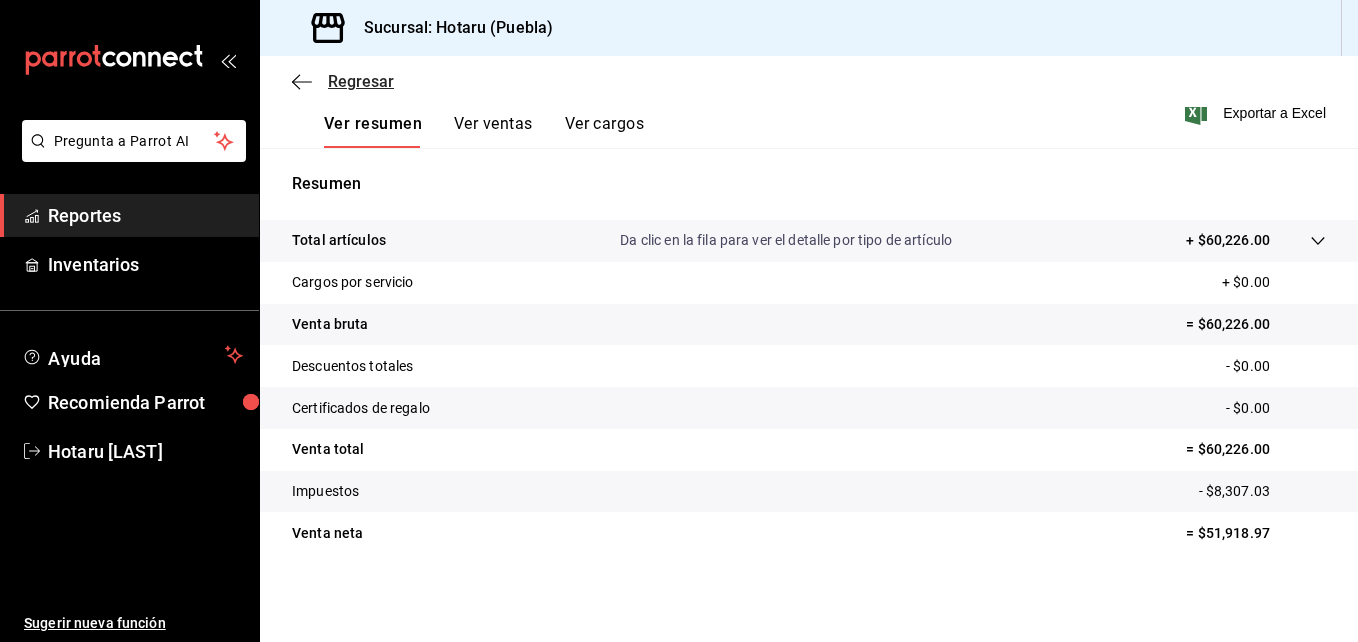 click on "Regresar" at bounding box center (361, 81) 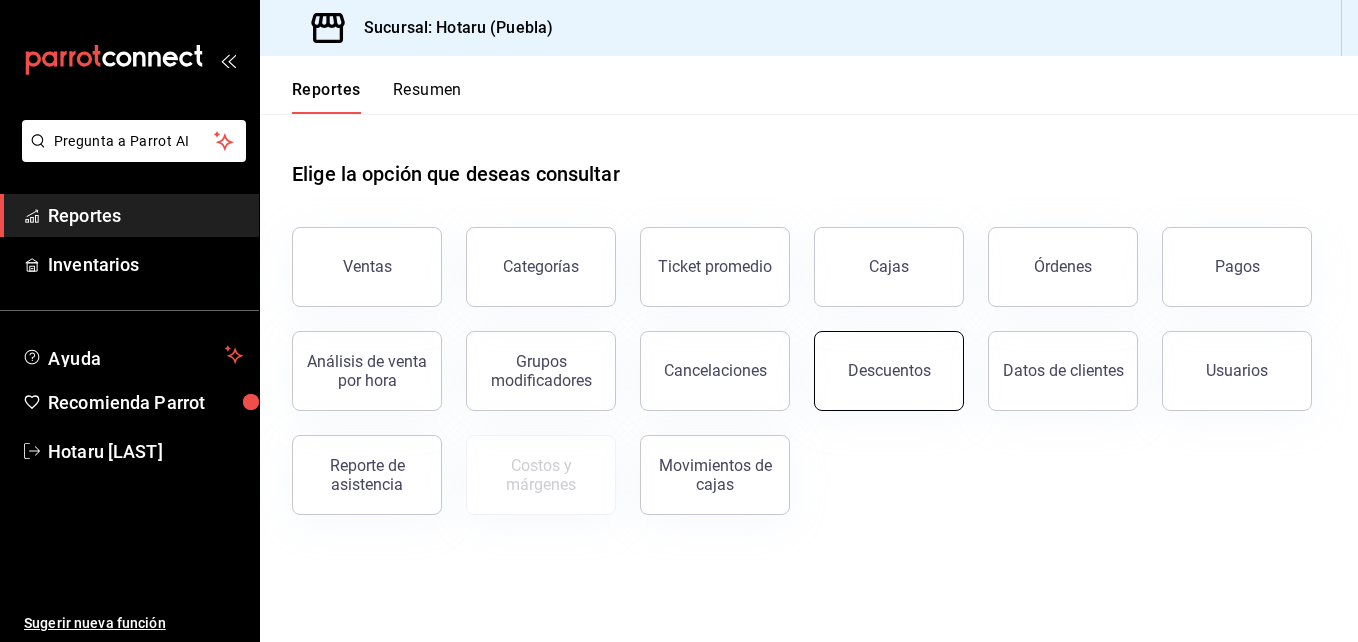 click on "Descuentos" at bounding box center (889, 370) 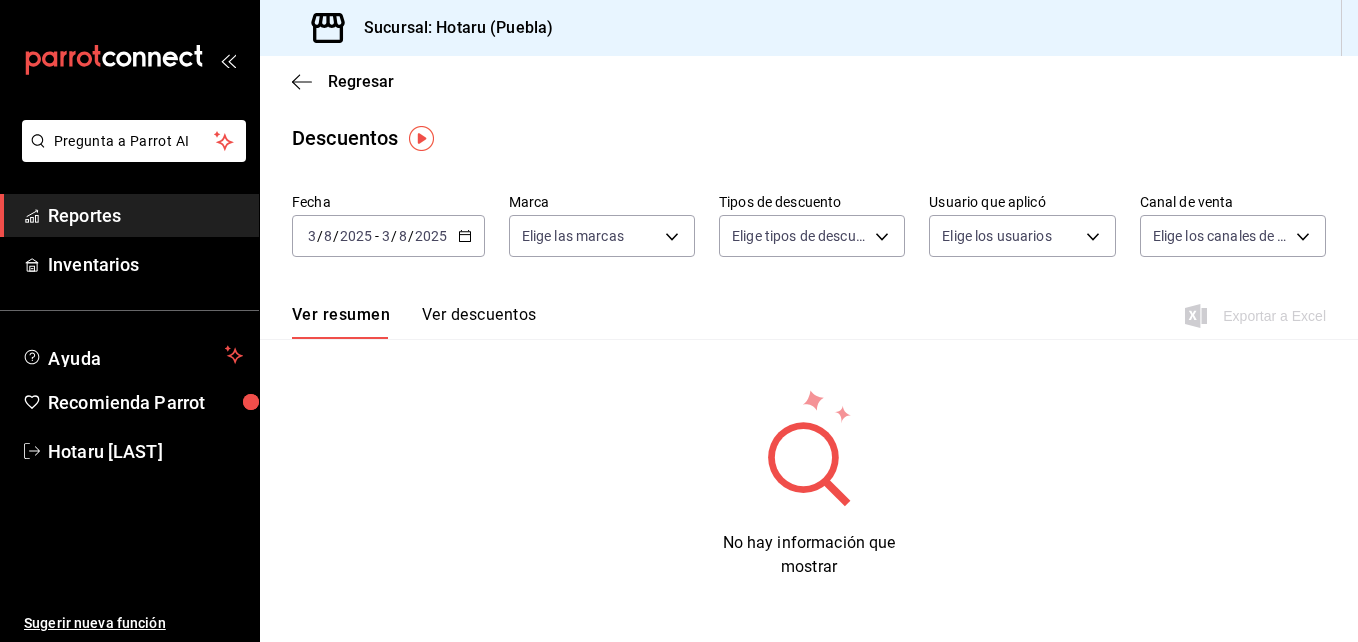 click 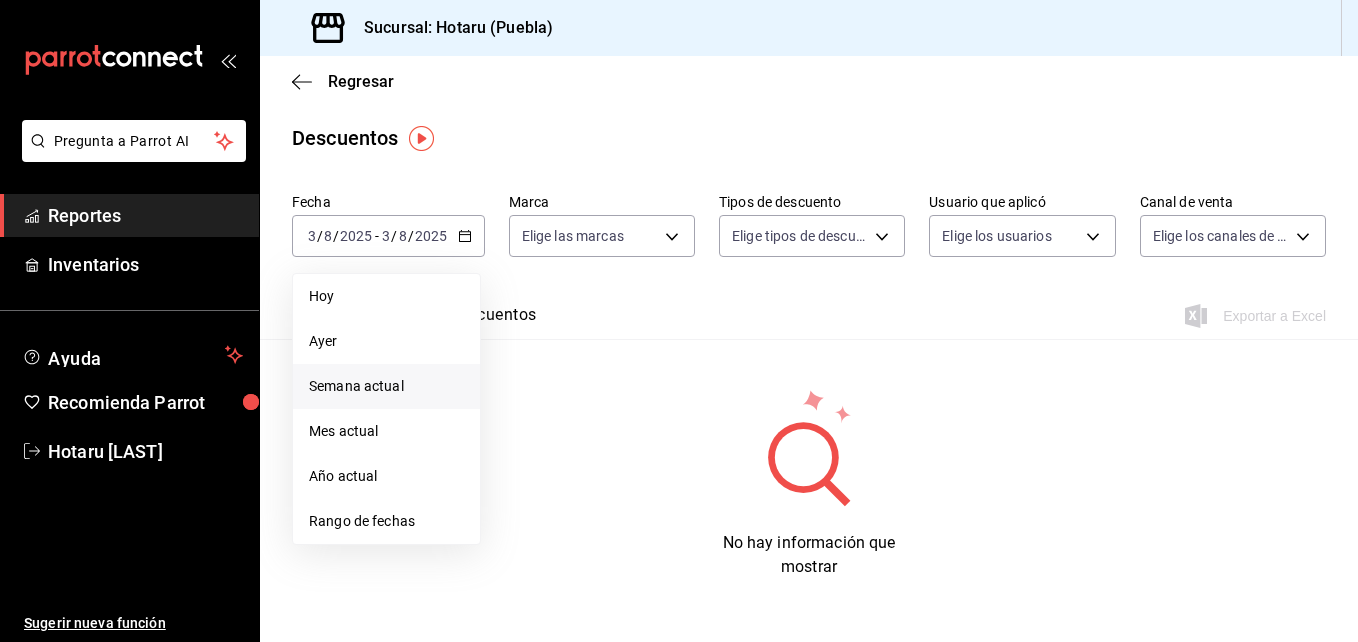 click on "Semana actual" at bounding box center (386, 386) 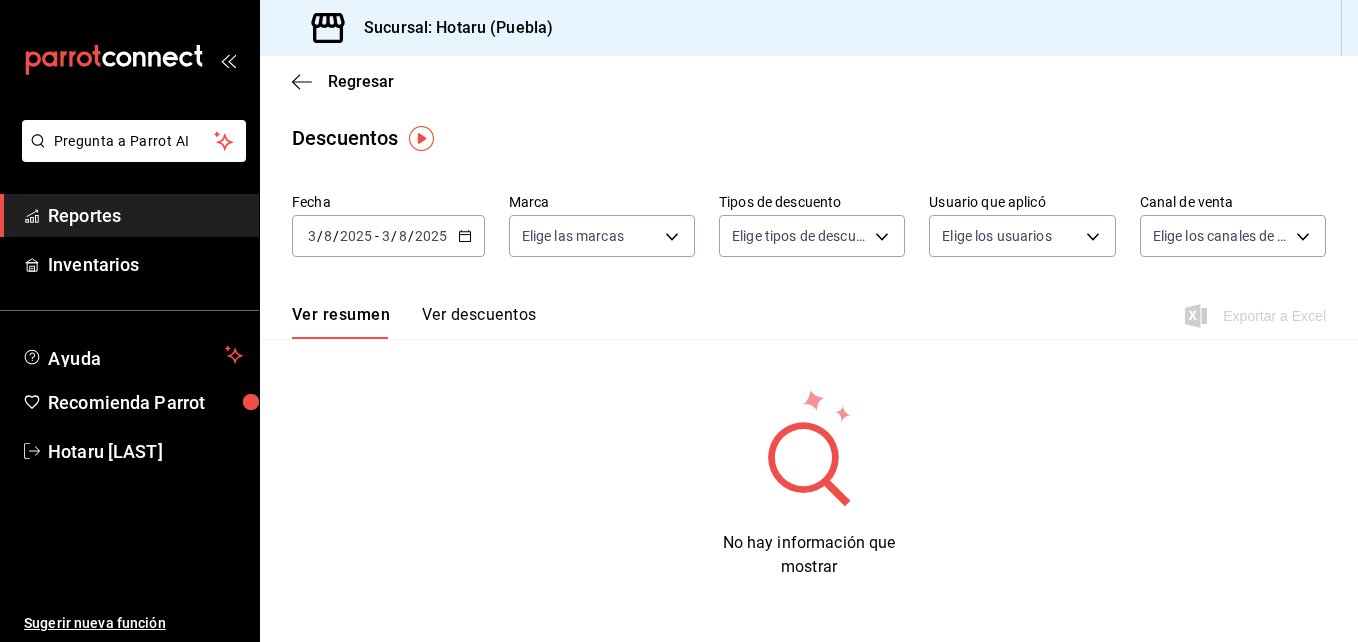 click on "Ver descuentos" at bounding box center (479, 322) 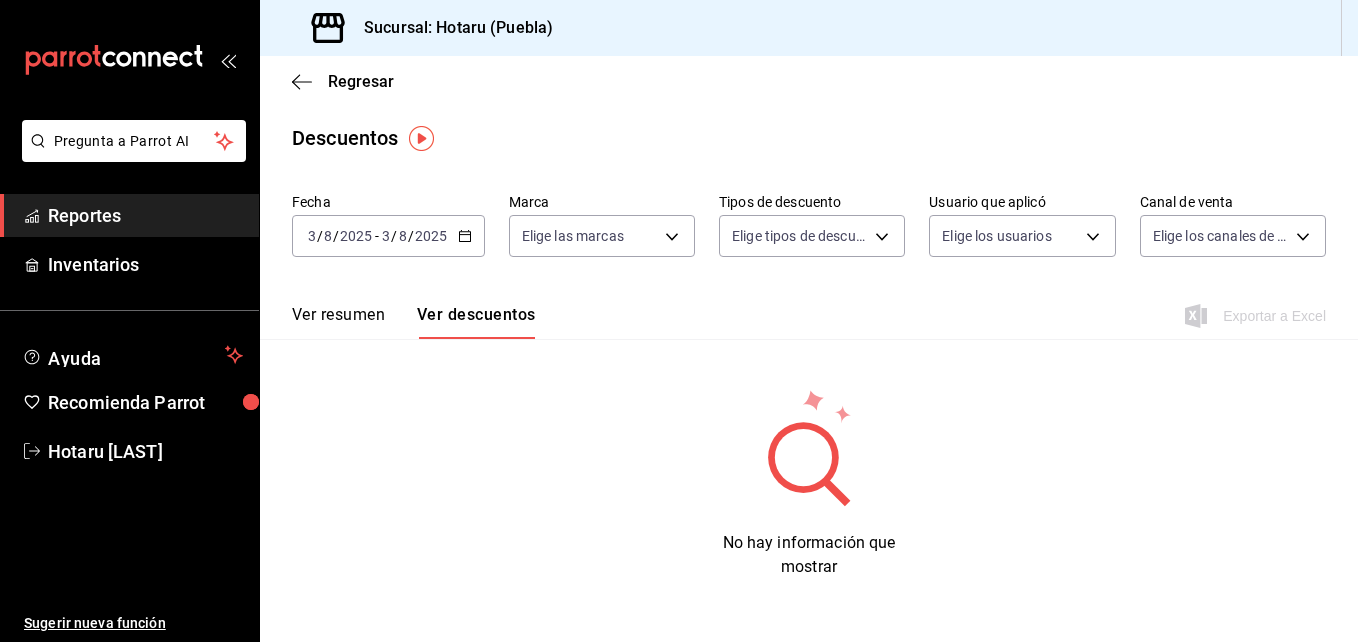 click on "Ver resumen" at bounding box center (338, 322) 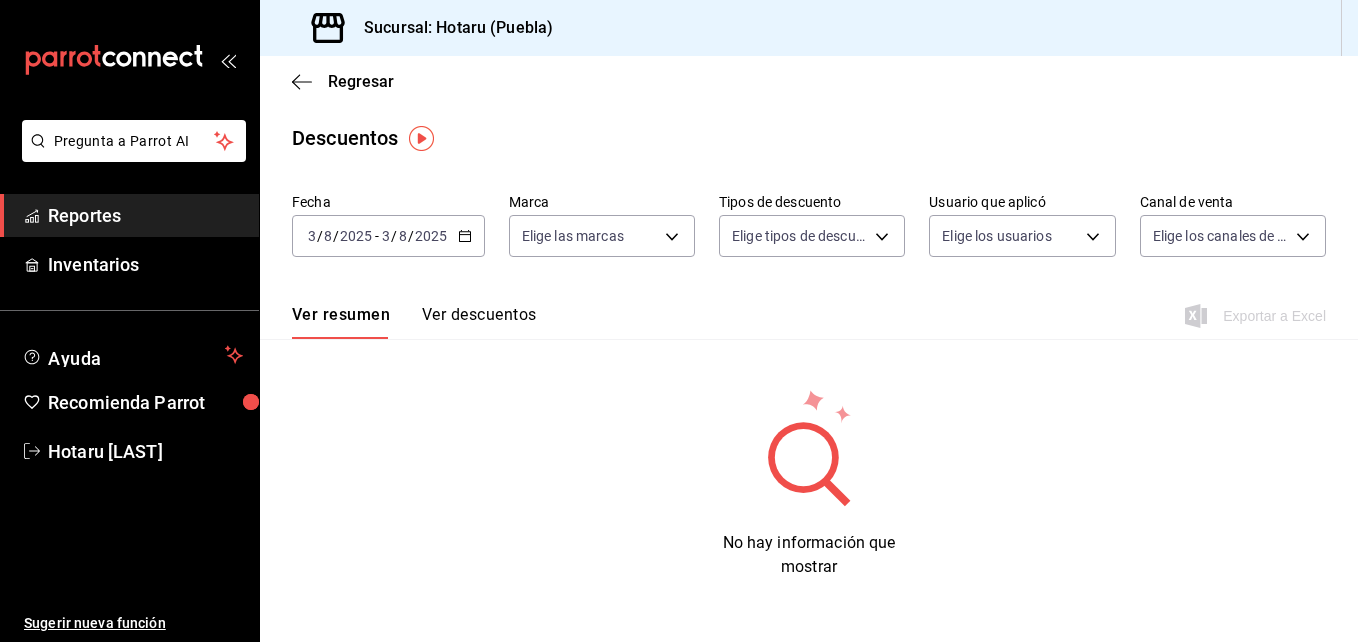 click on "2025-08-03 3 / 8 / 2025 - 2025-08-03 3 / 8 / 2025" at bounding box center [388, 236] 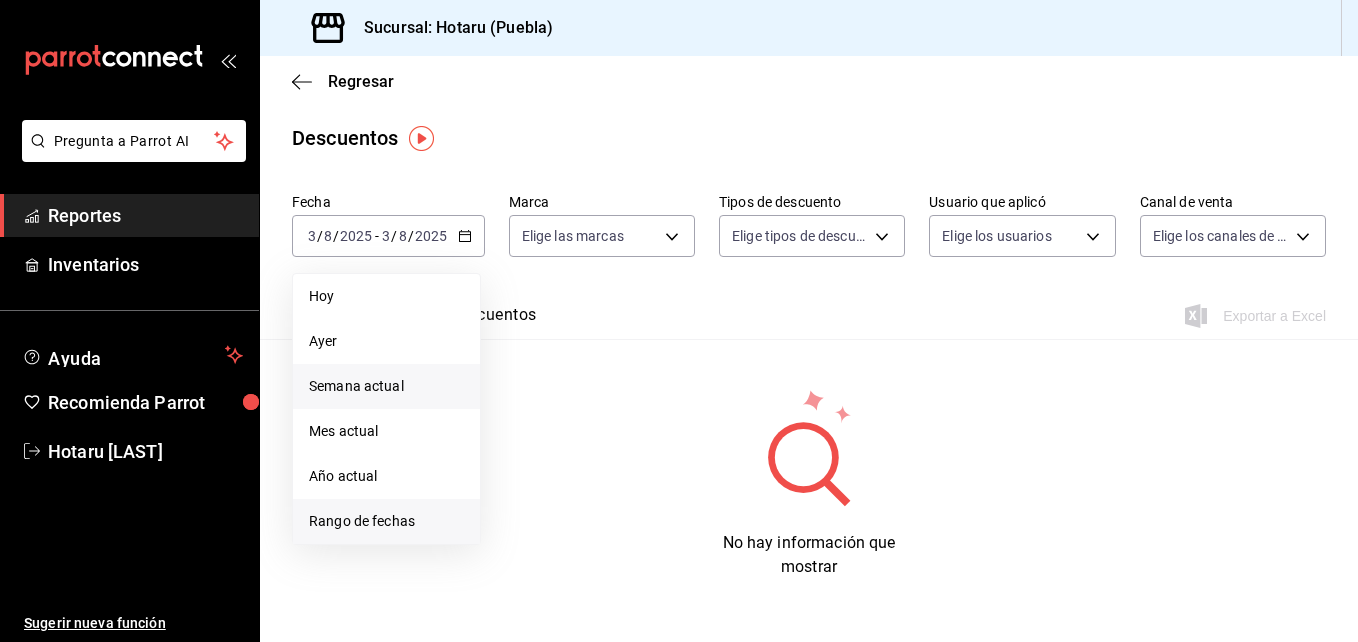 click on "Rango de fechas" at bounding box center [386, 521] 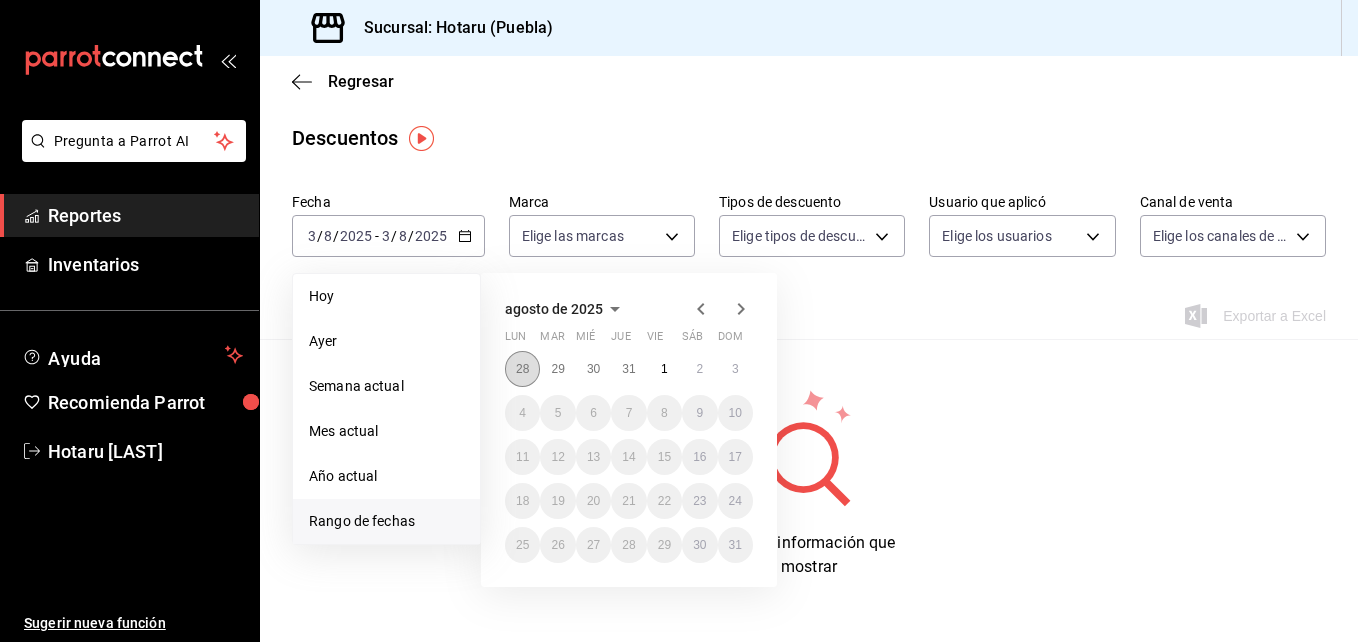 click on "28" at bounding box center (522, 369) 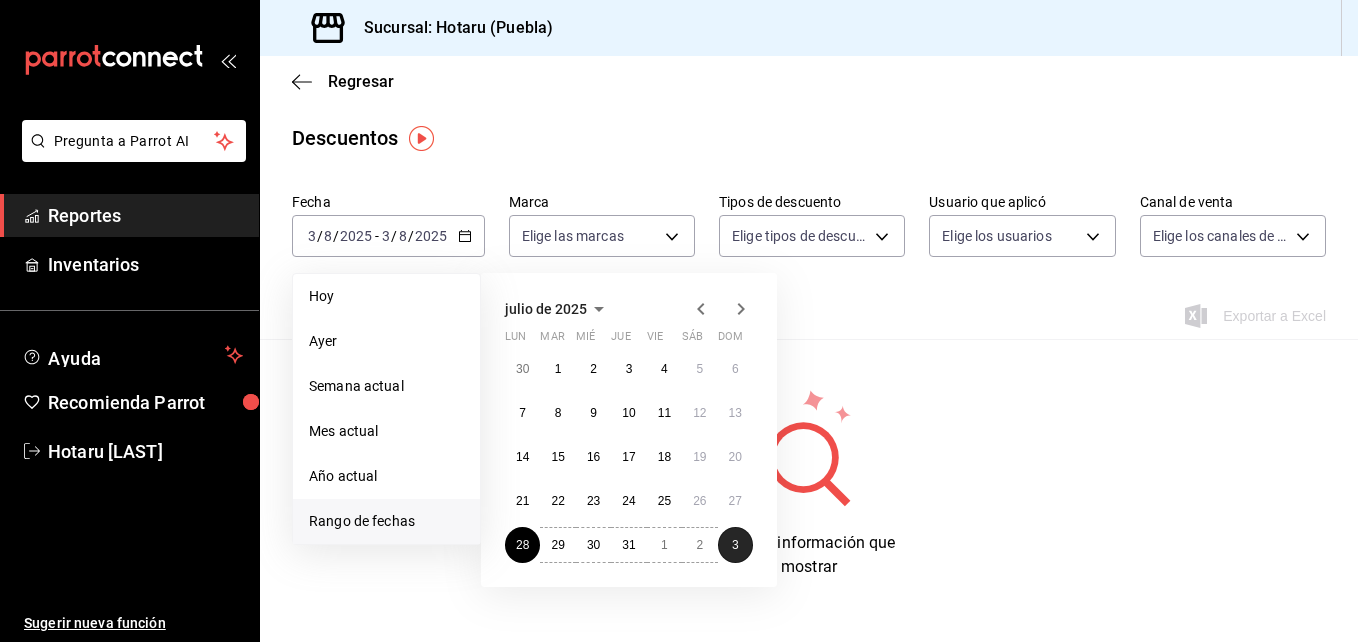 click on "3" at bounding box center [735, 545] 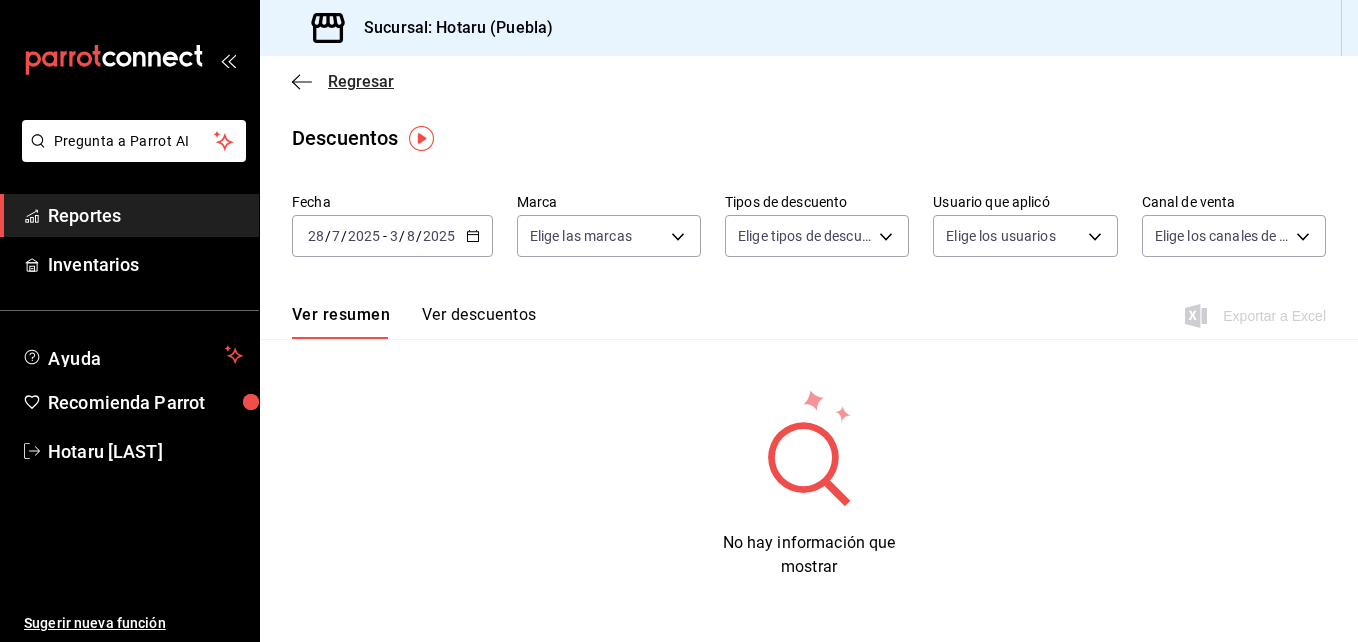 click 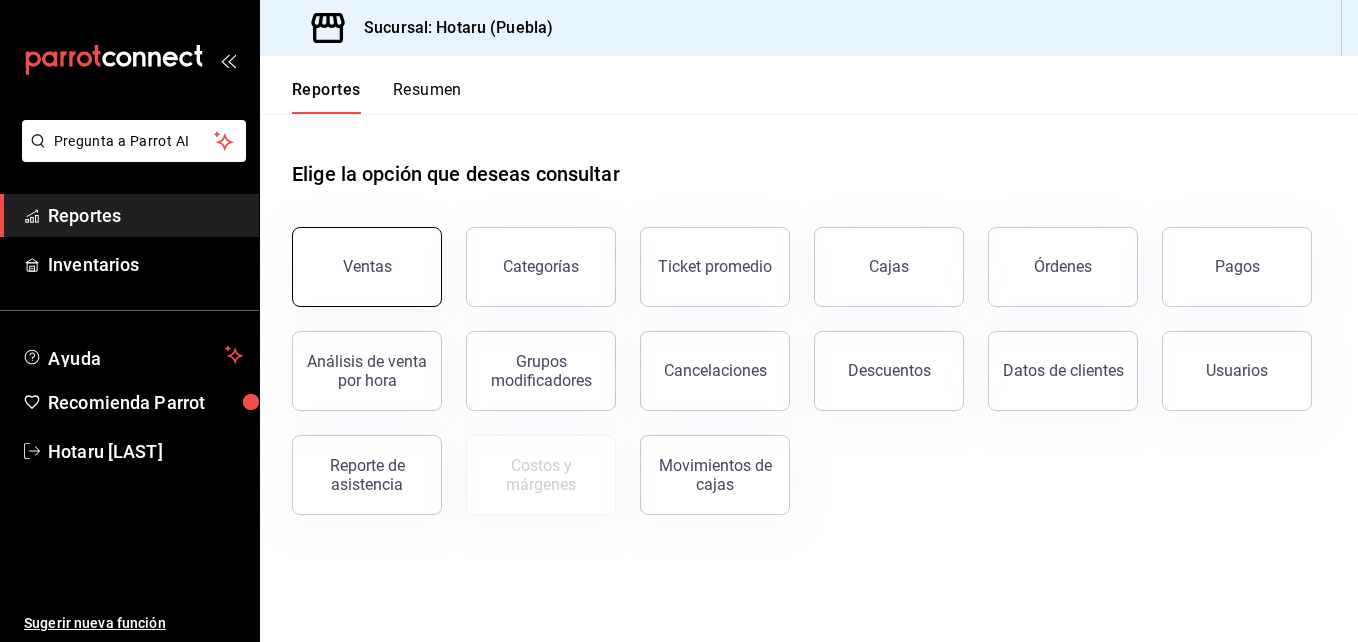 click on "Ventas" at bounding box center (367, 267) 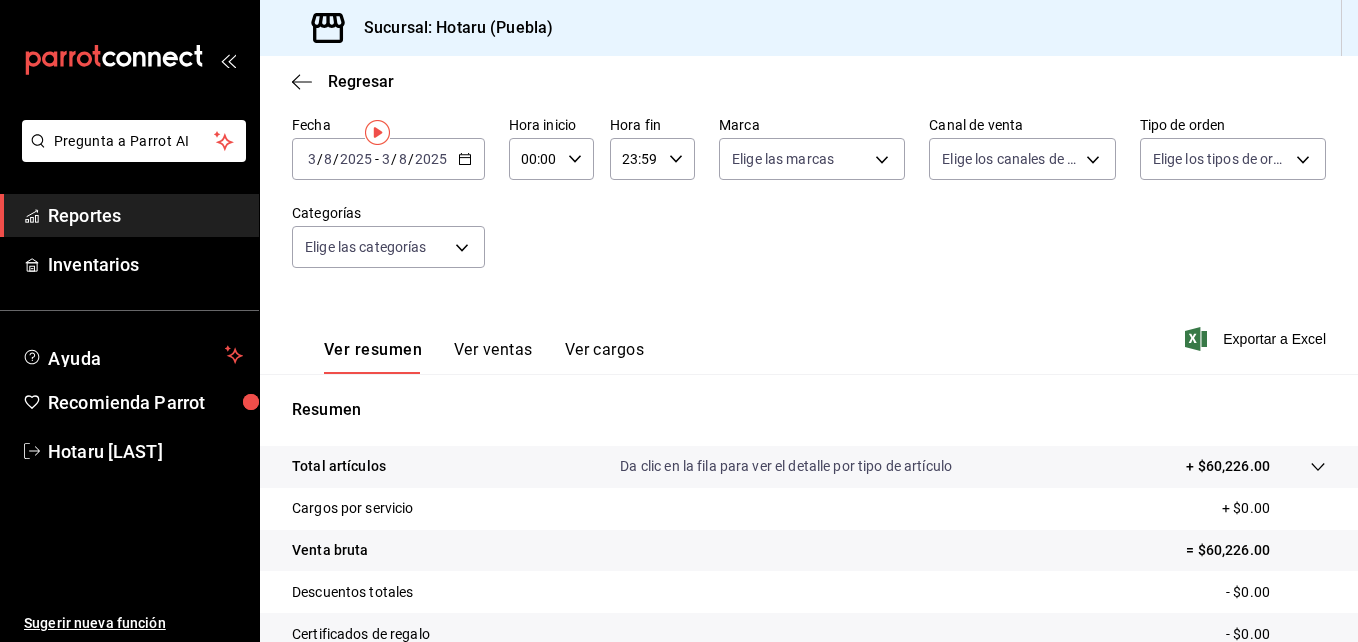 scroll, scrollTop: 0, scrollLeft: 0, axis: both 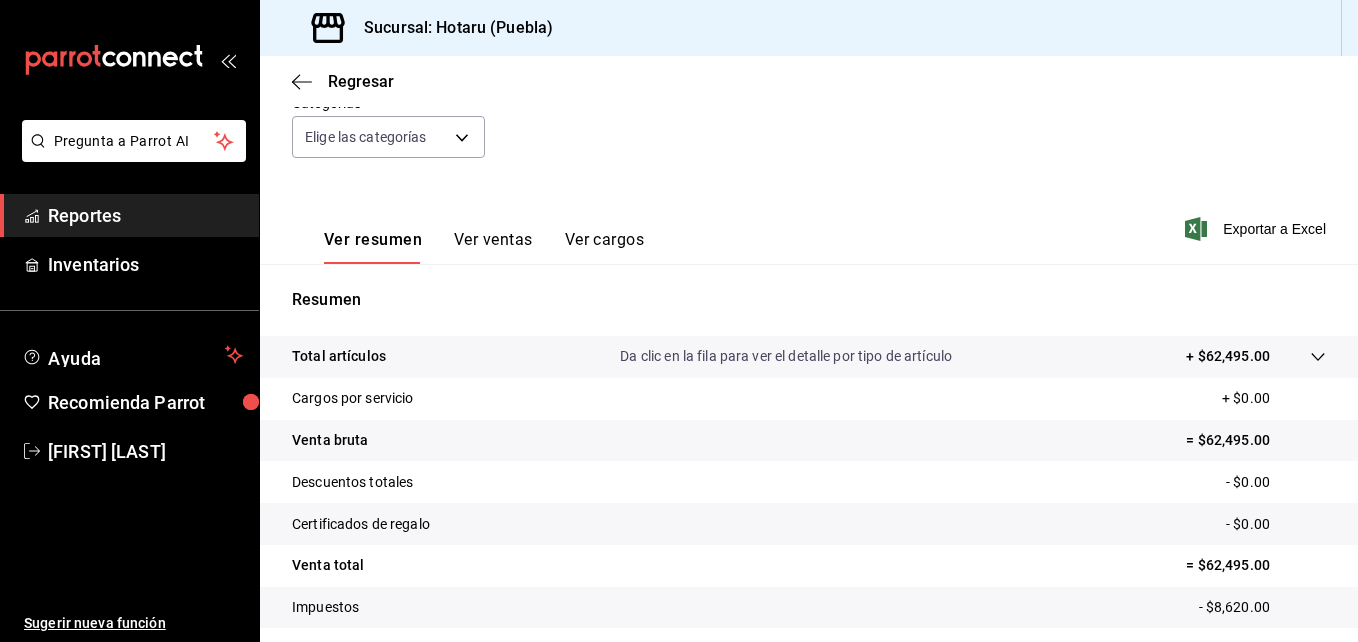 click 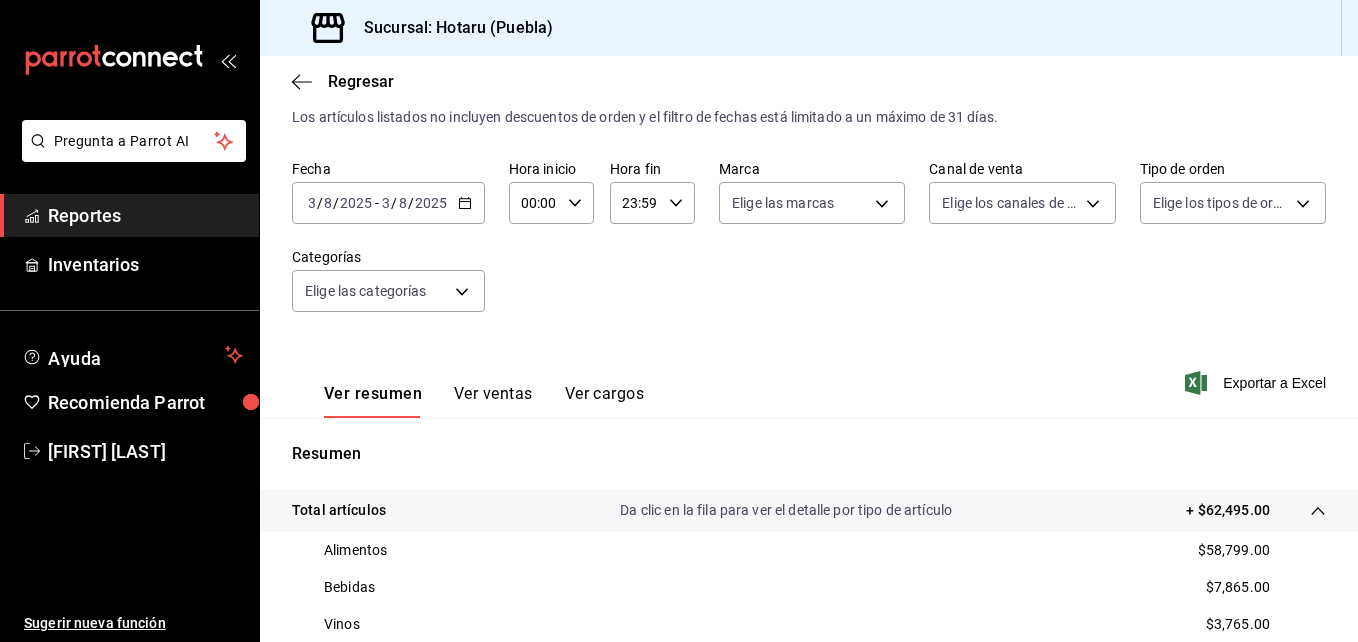 scroll, scrollTop: 0, scrollLeft: 0, axis: both 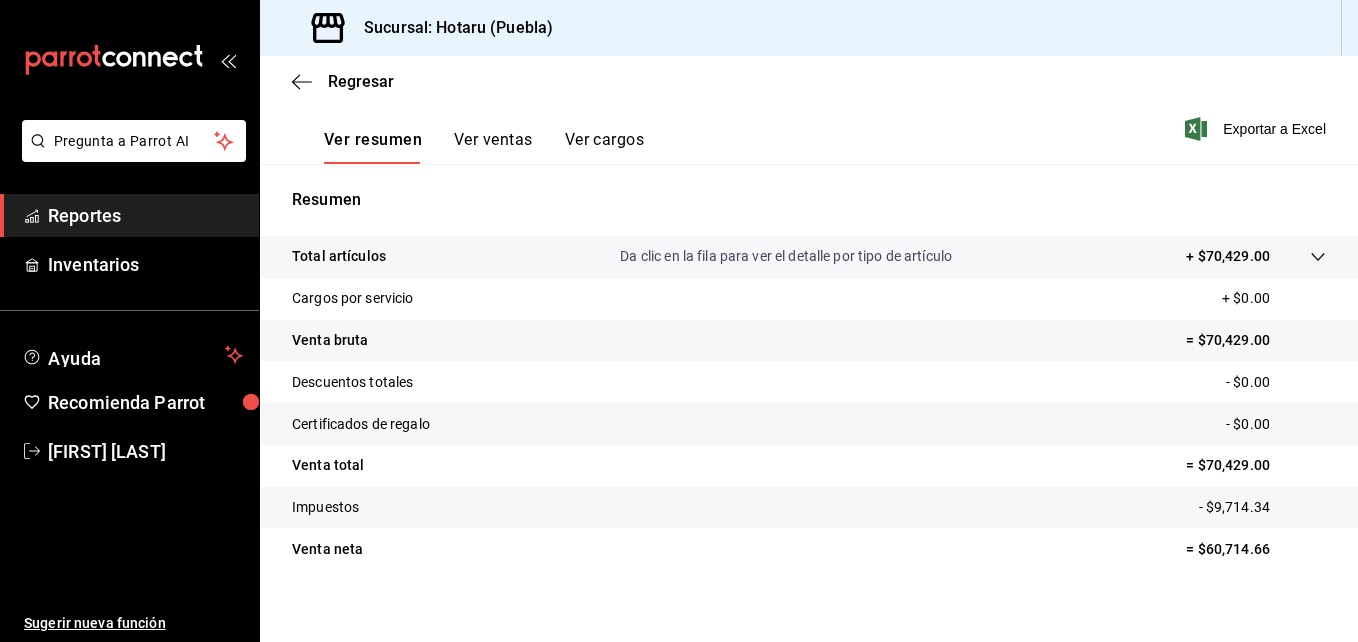 click 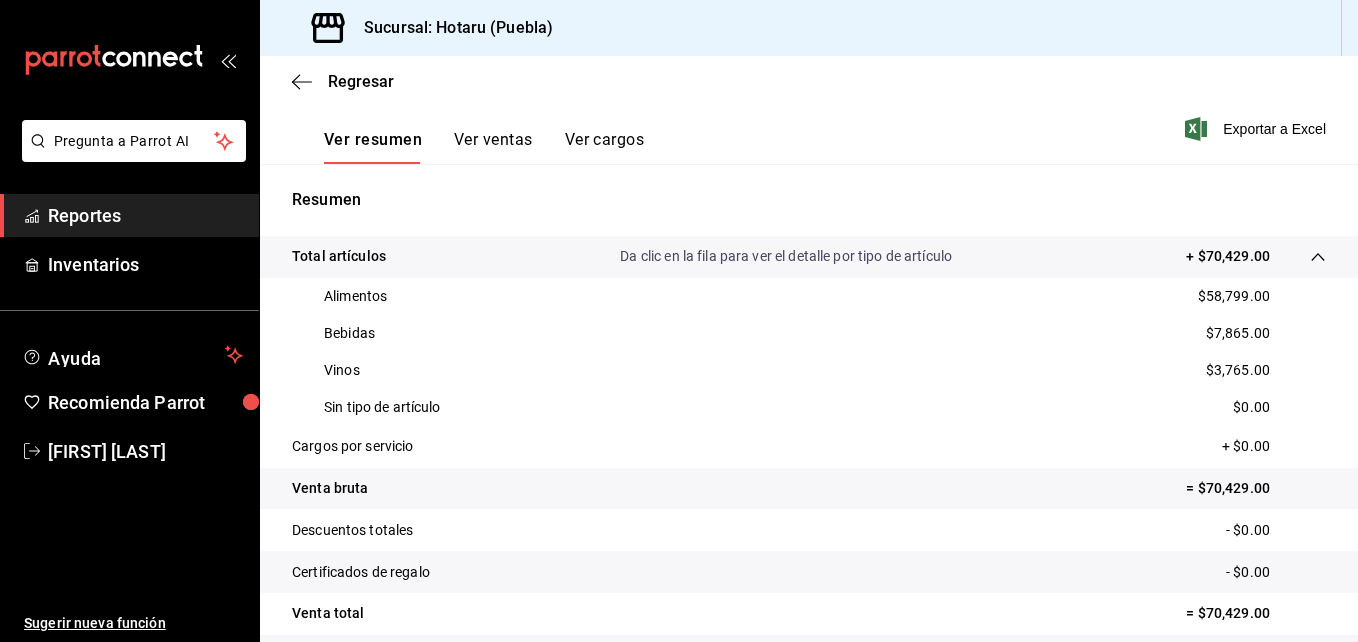 click on "Ver resumen" at bounding box center [373, 147] 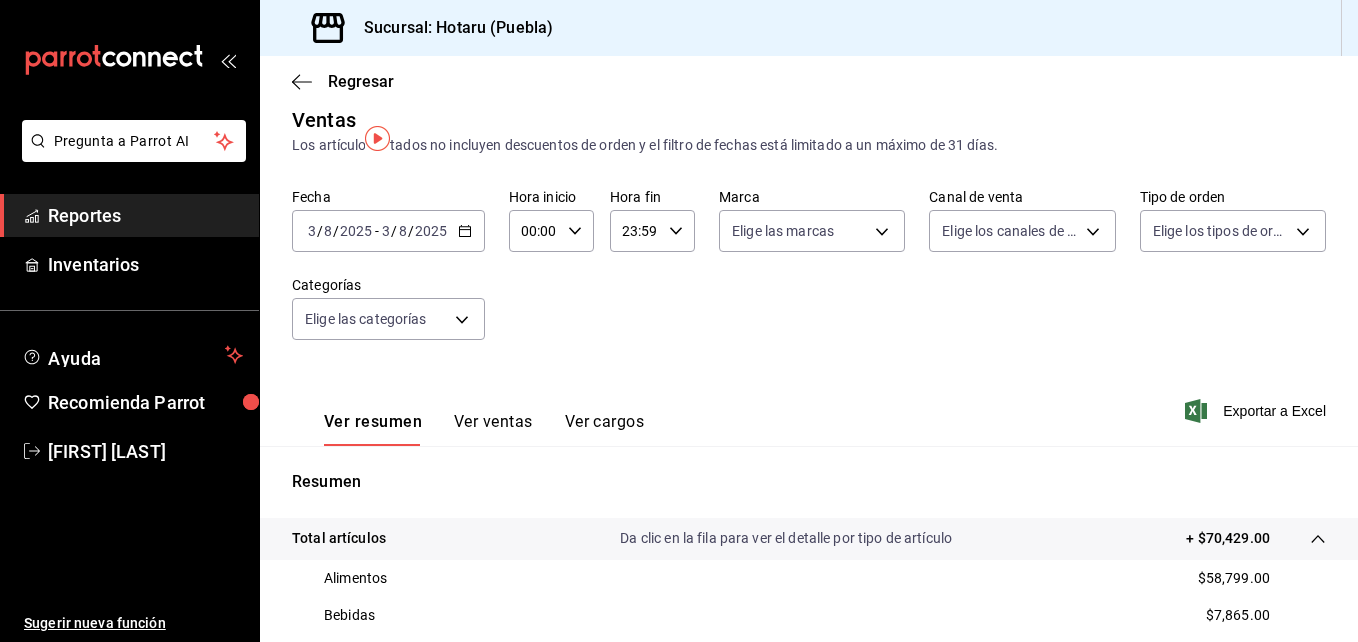 scroll, scrollTop: 0, scrollLeft: 0, axis: both 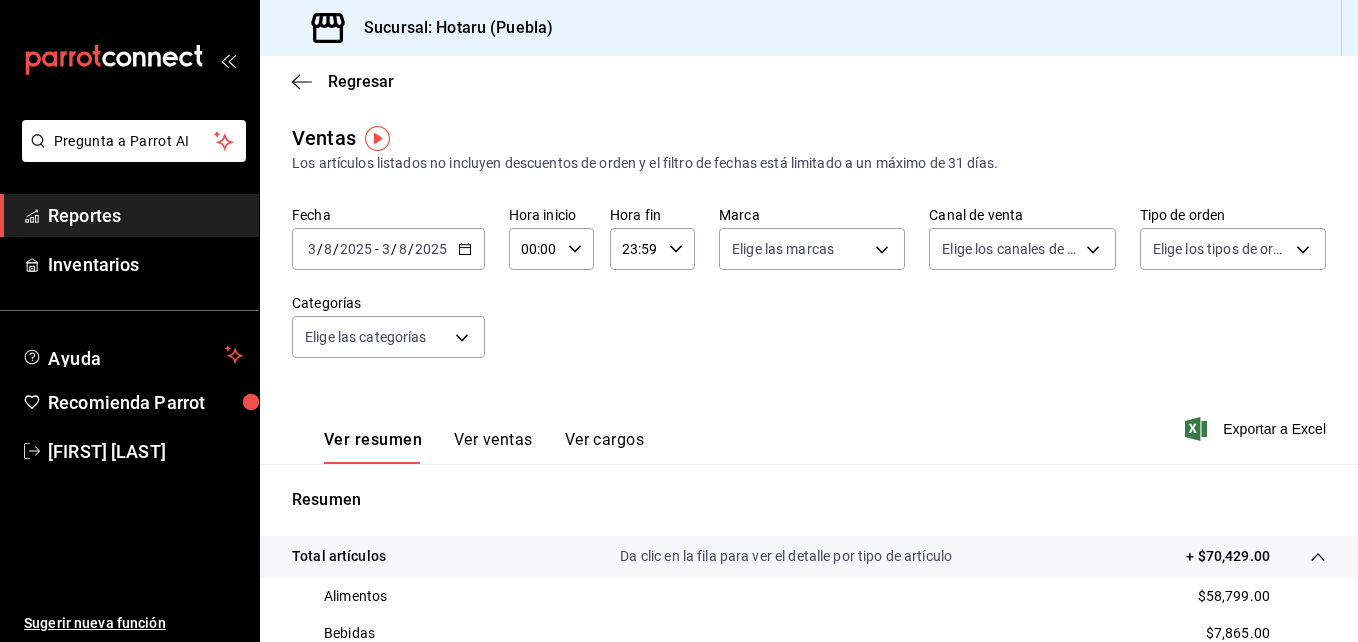 click on "2025-08-03 3 / 8 / 2025 - 2025-08-03 3 / 8 / 2025" at bounding box center (388, 249) 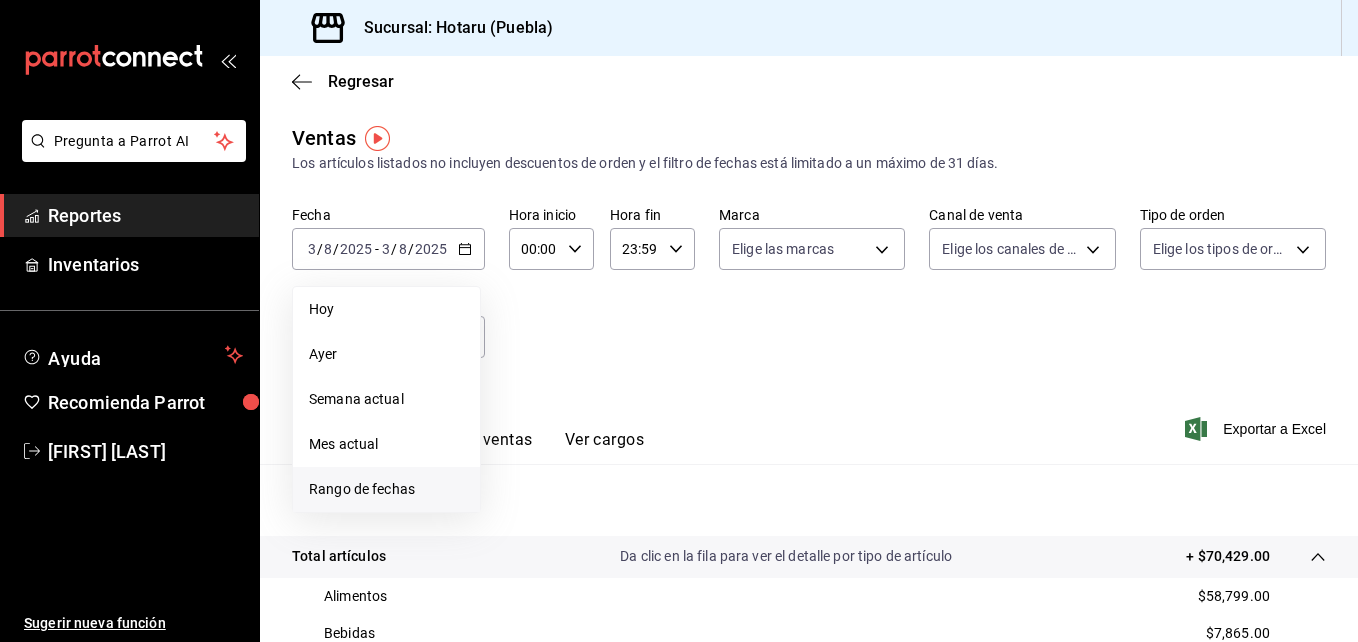 click on "Rango de fechas" at bounding box center [386, 489] 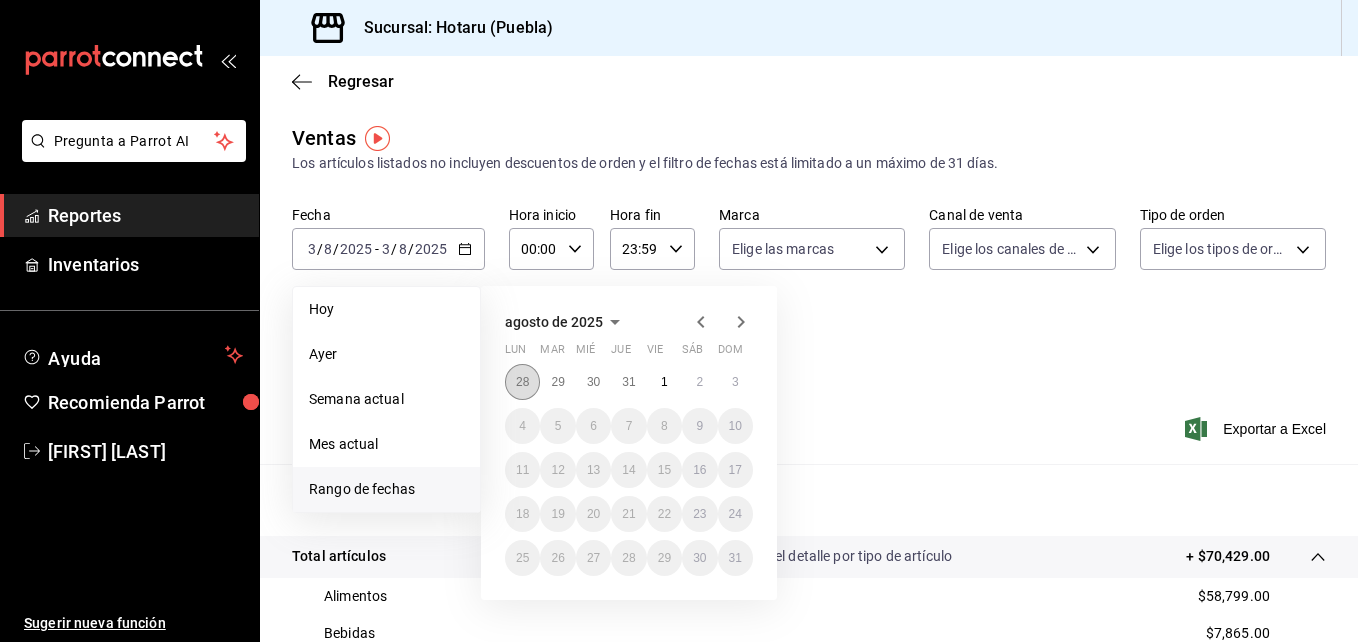 click on "28" at bounding box center (522, 382) 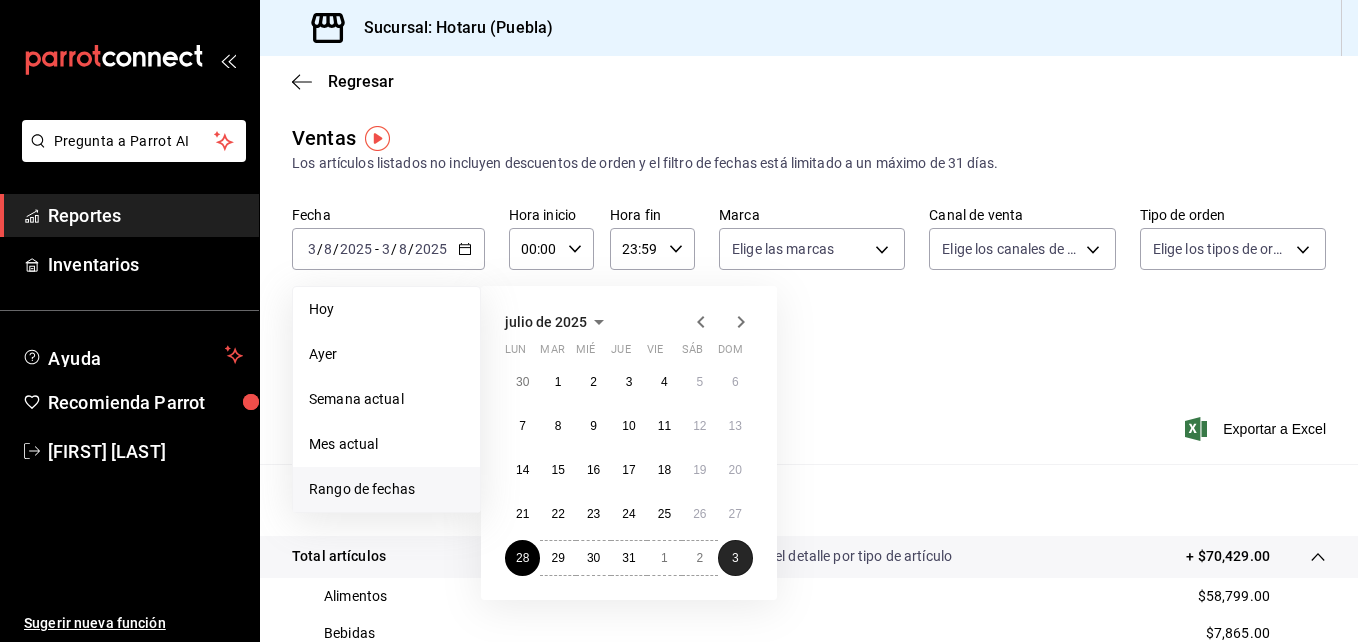 click on "3" at bounding box center (735, 558) 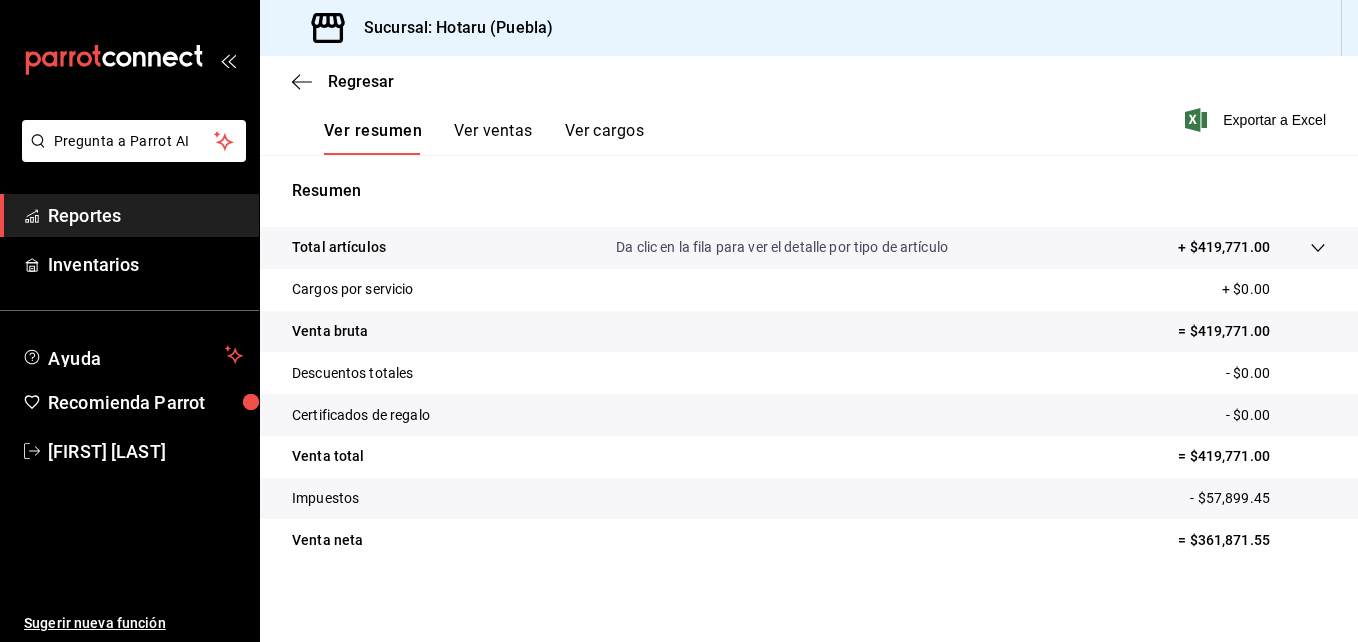 scroll, scrollTop: 316, scrollLeft: 0, axis: vertical 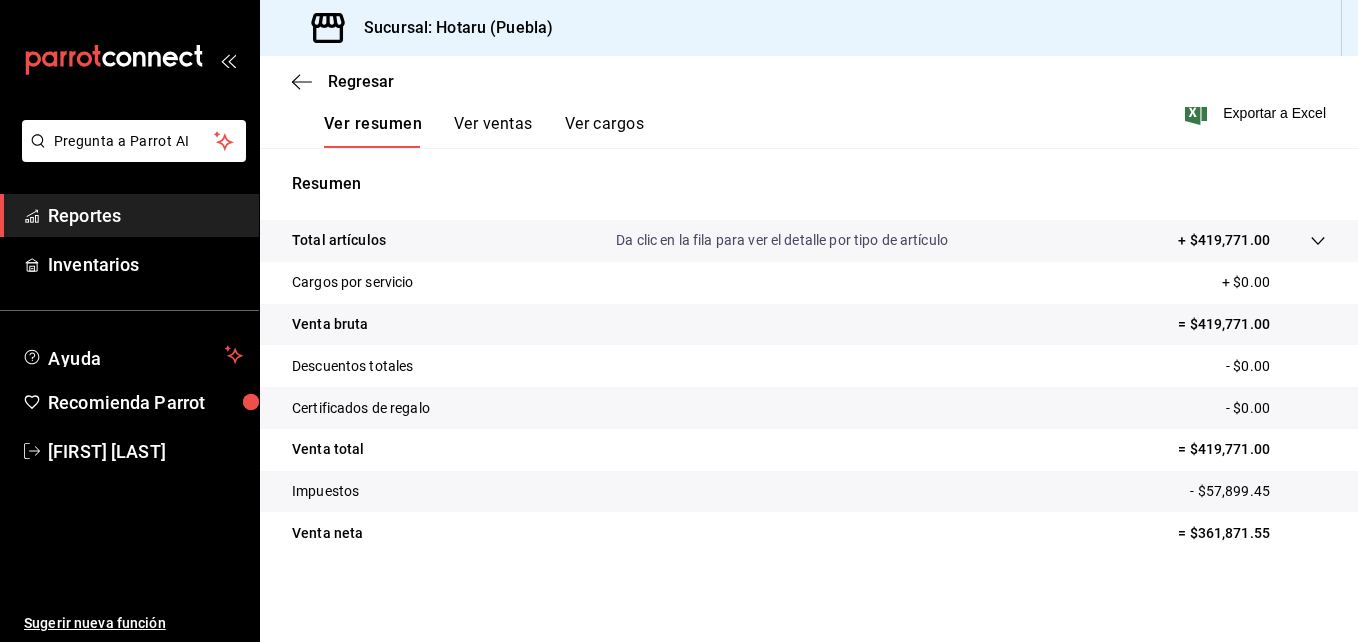 click on "Ver resumen Ver ventas Ver cargos" at bounding box center (468, 119) 